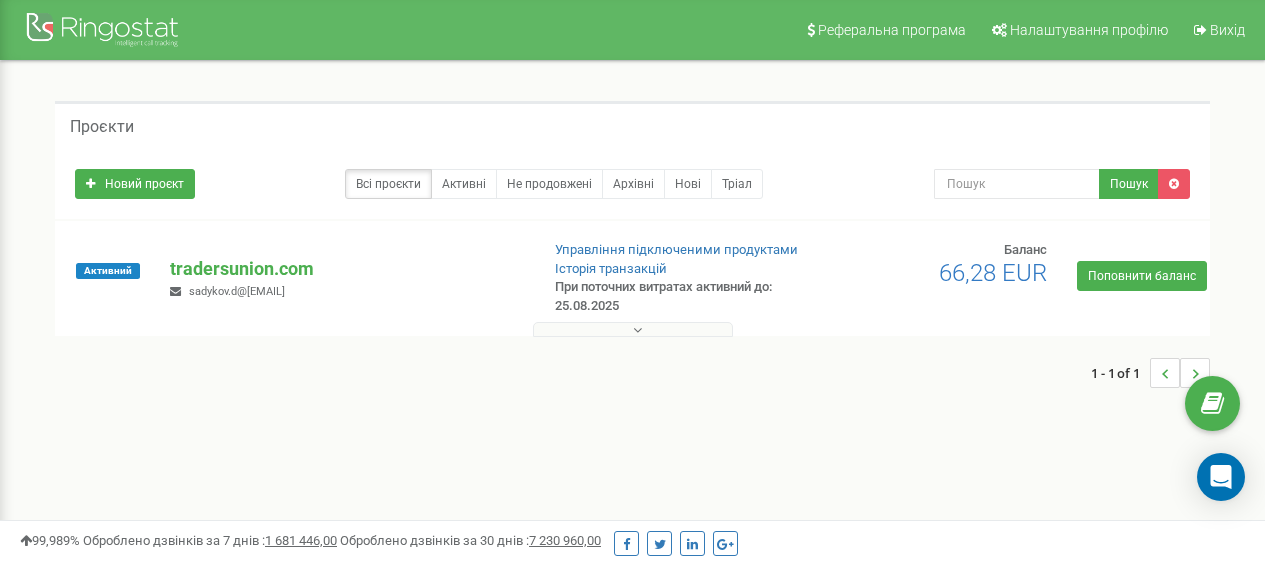 scroll, scrollTop: 0, scrollLeft: 0, axis: both 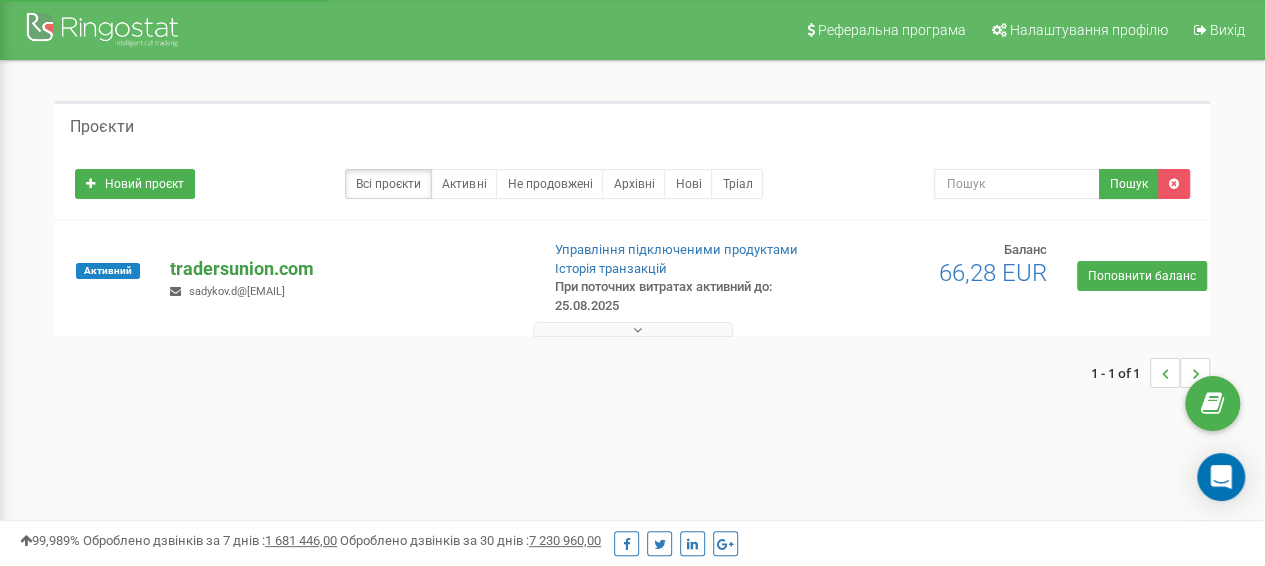 click on "tradersunion.com" at bounding box center [346, 269] 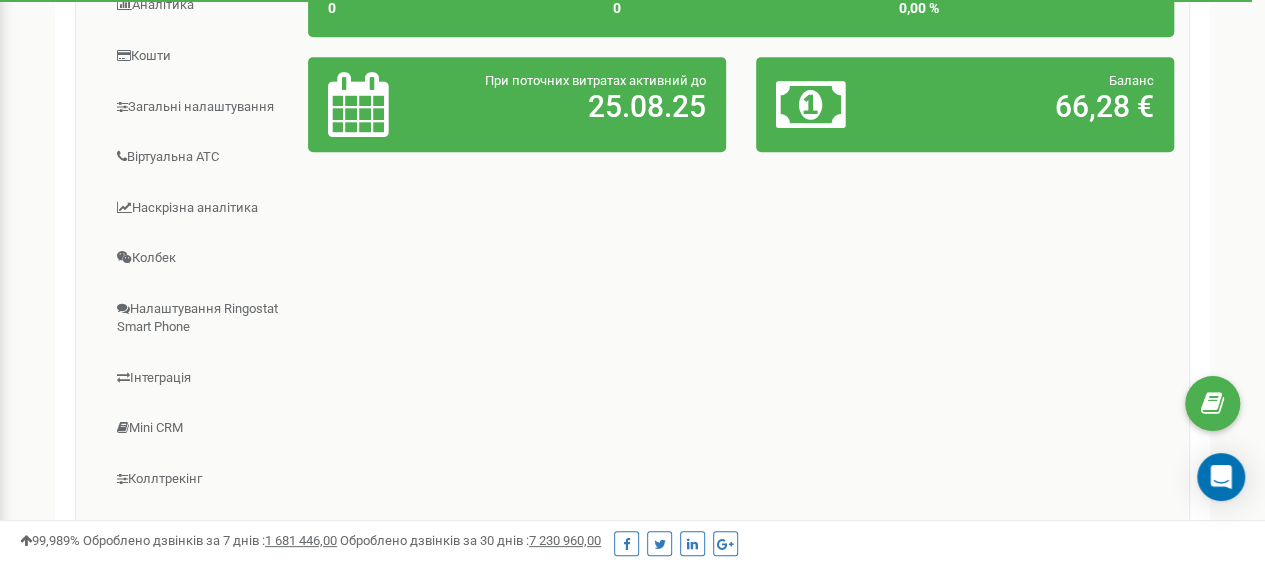 scroll, scrollTop: 434, scrollLeft: 0, axis: vertical 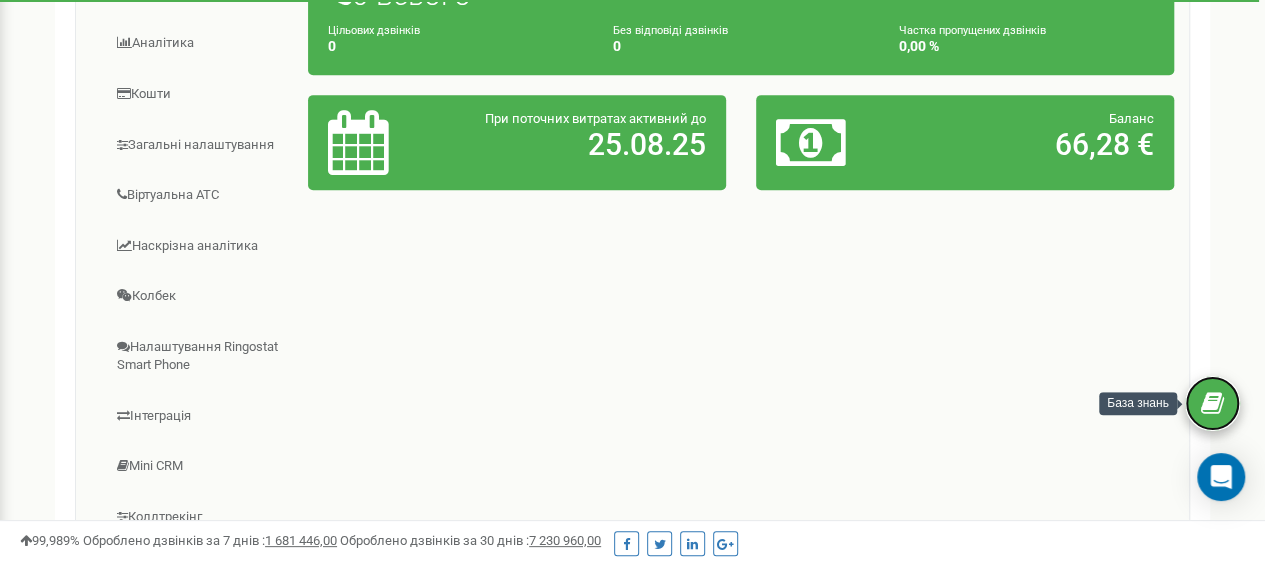click at bounding box center (1212, 404) 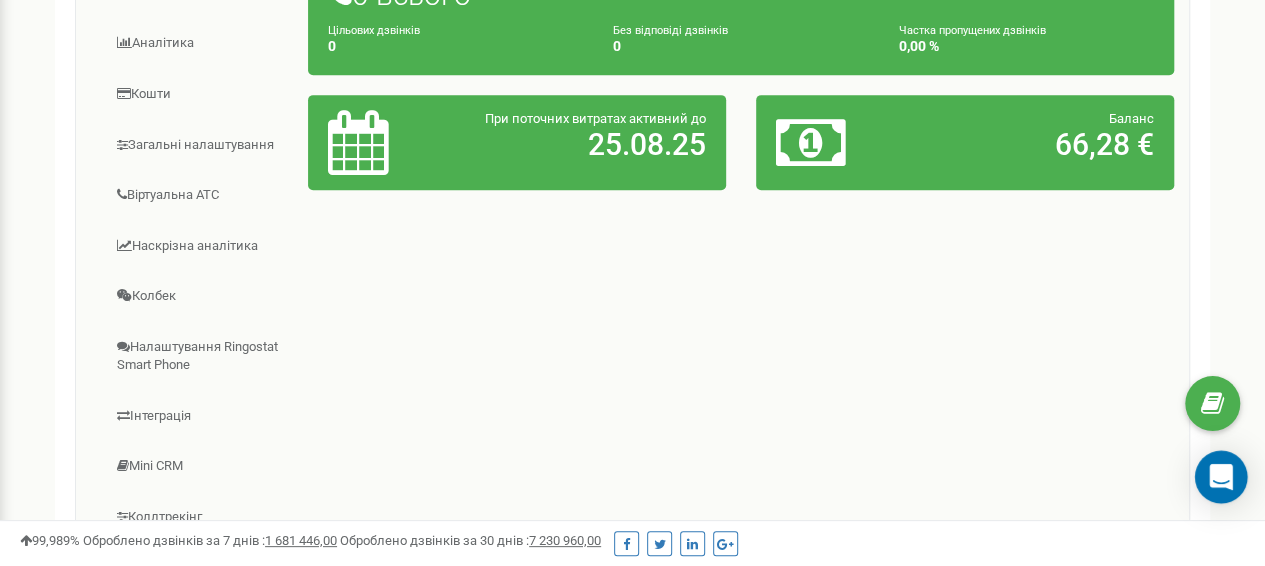click 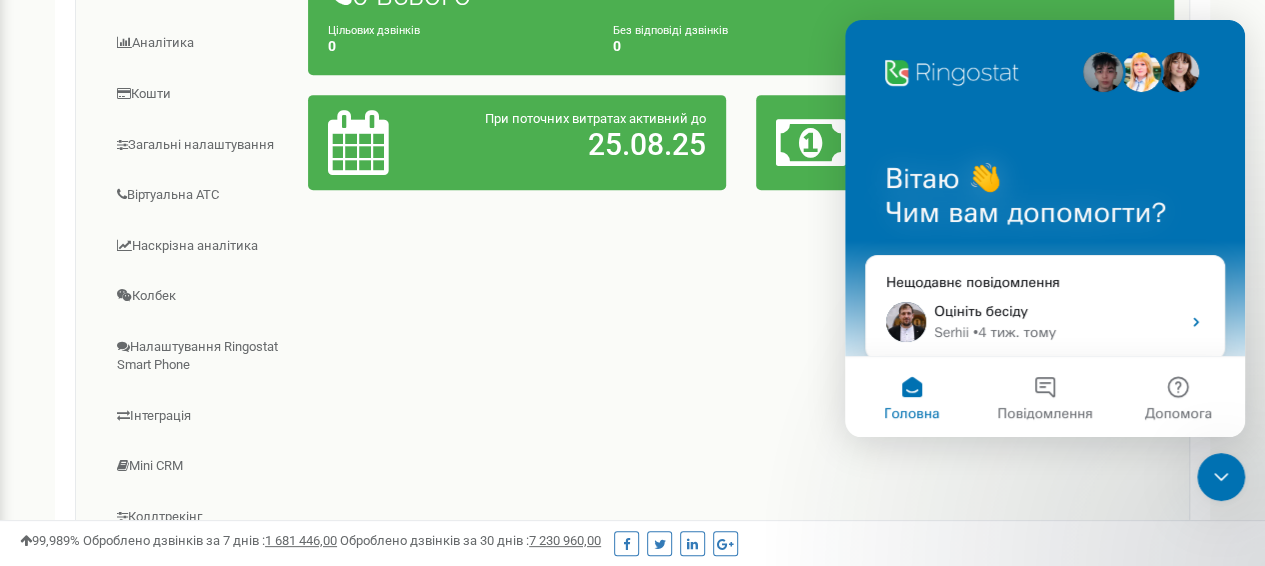 scroll, scrollTop: 0, scrollLeft: 0, axis: both 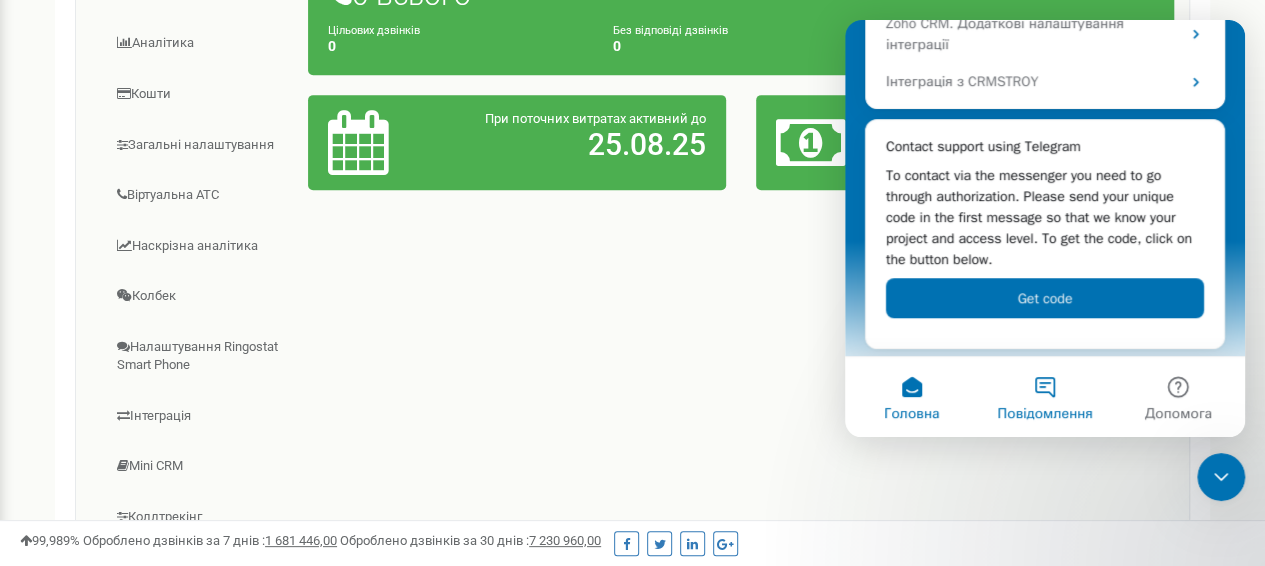 click on "Повідомлення" at bounding box center (1044, 397) 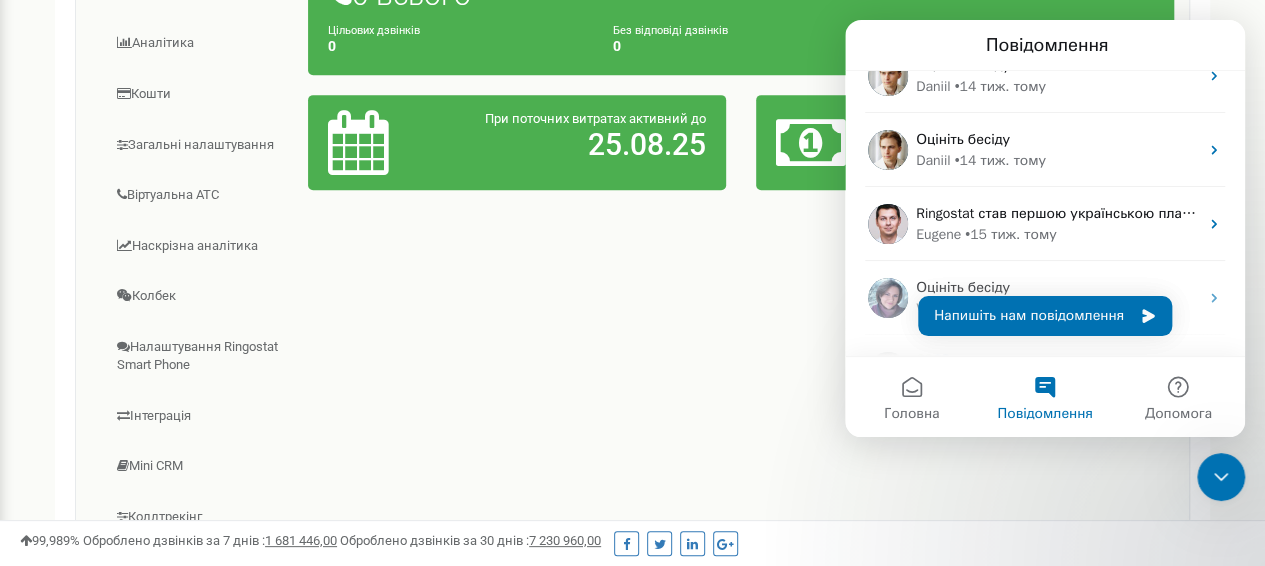 scroll, scrollTop: 534, scrollLeft: 0, axis: vertical 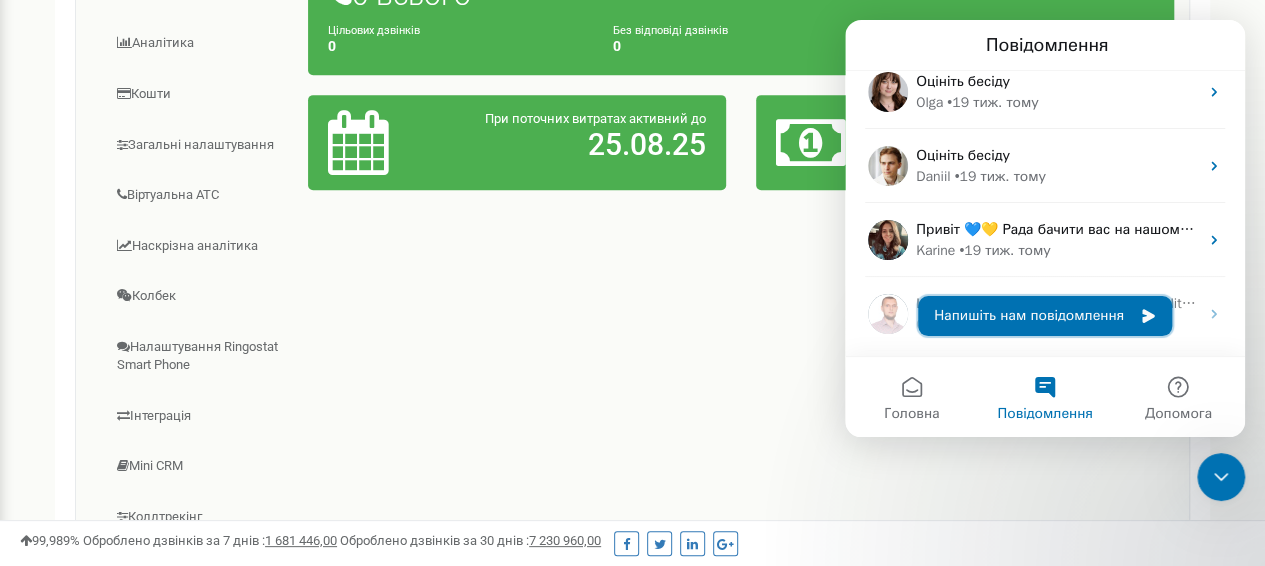 click on "Напишіть нам повідомлення" at bounding box center (1045, 316) 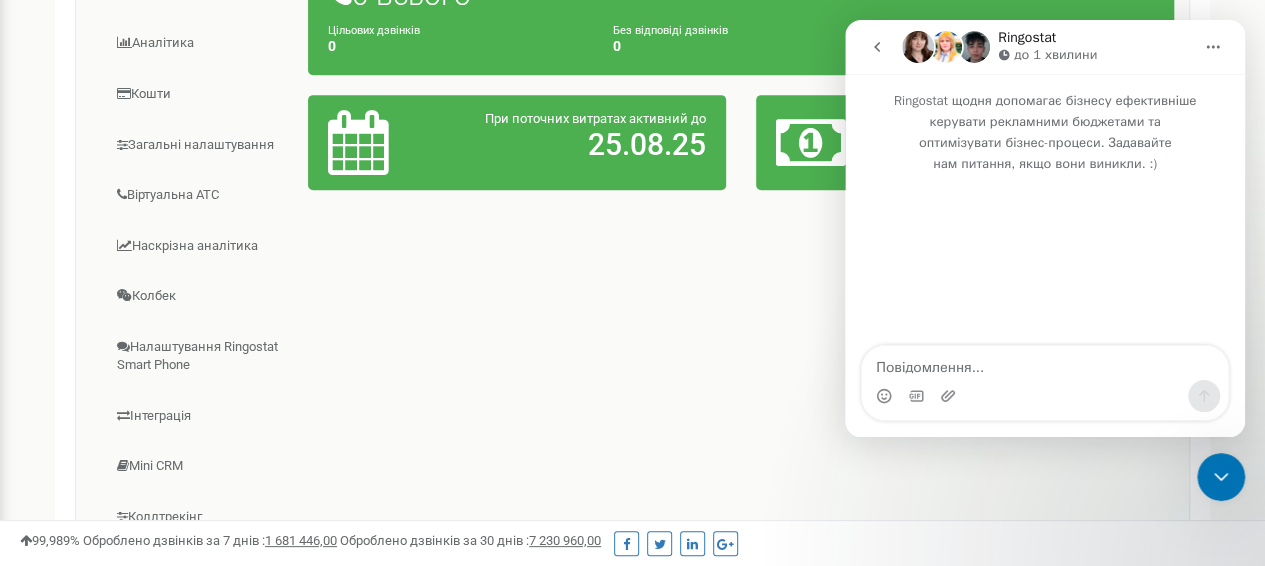 click on "Інформаційна панель
Центр звернень
Аналiтика
Кошти" at bounding box center (632, 230) 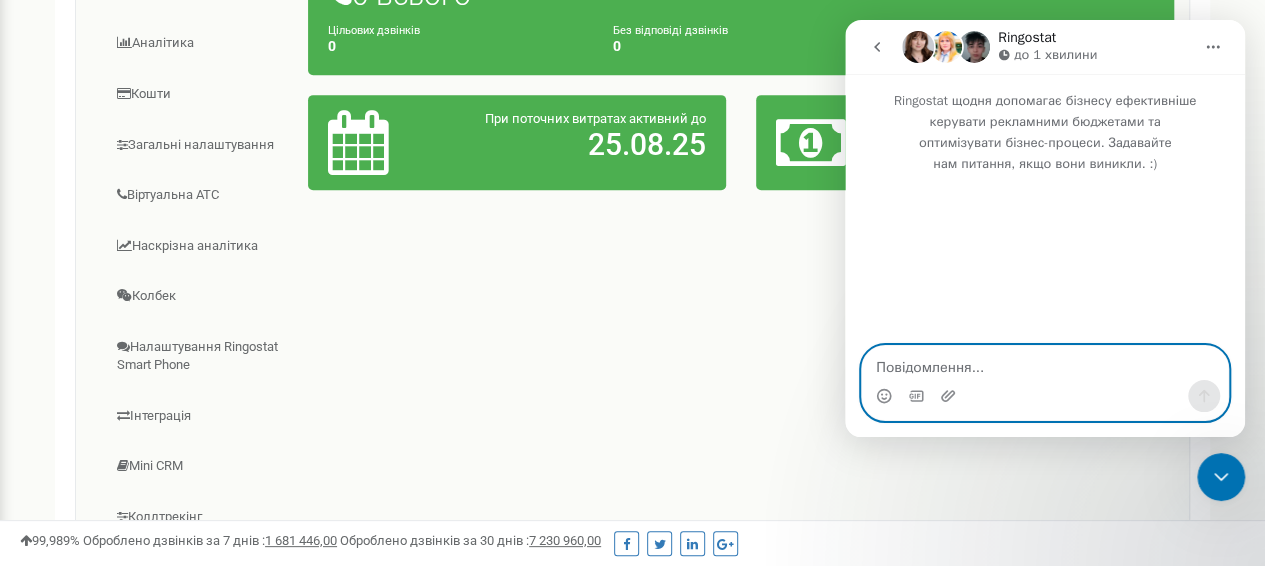 click at bounding box center (1045, 363) 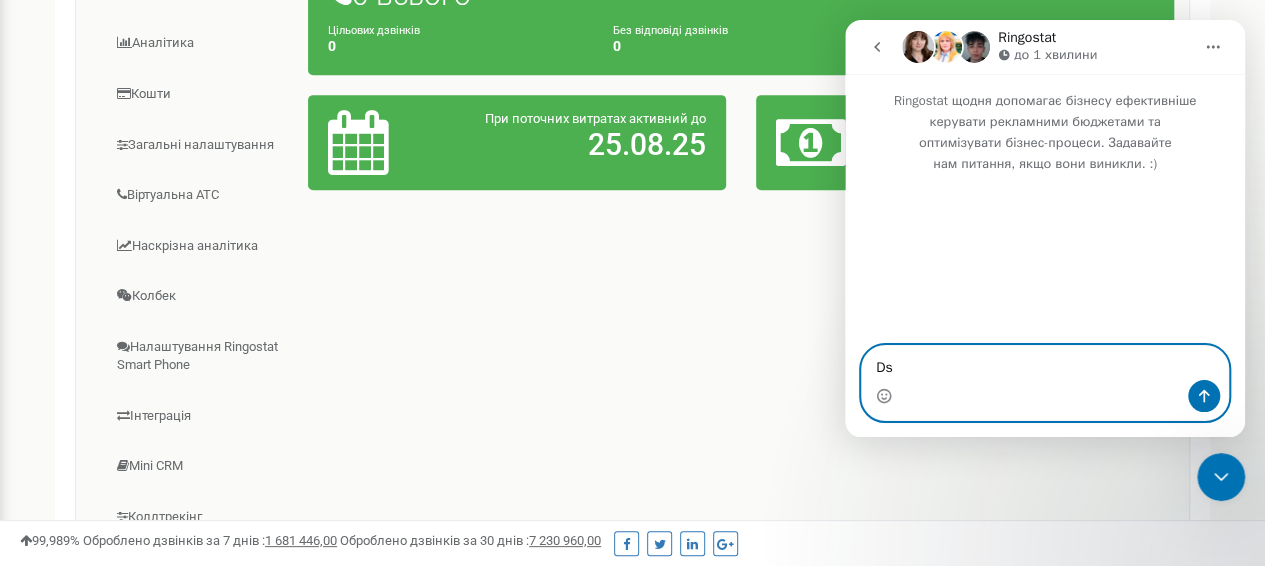 type on "D" 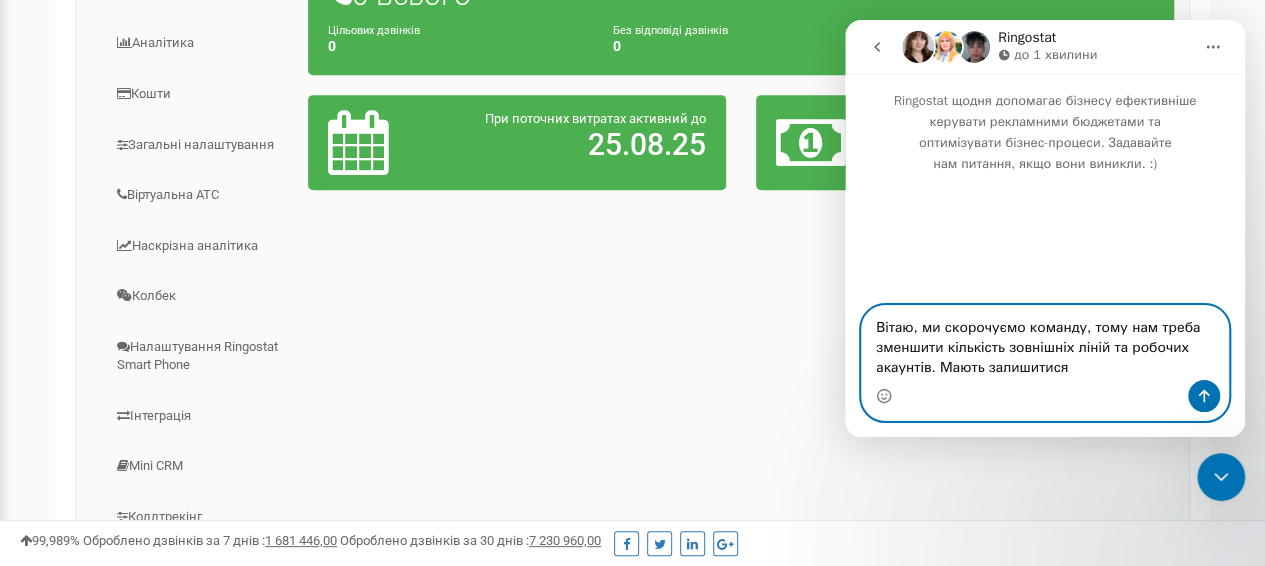 paste on "+44 2037697004
Chief Department Manager
+48 993 82739" 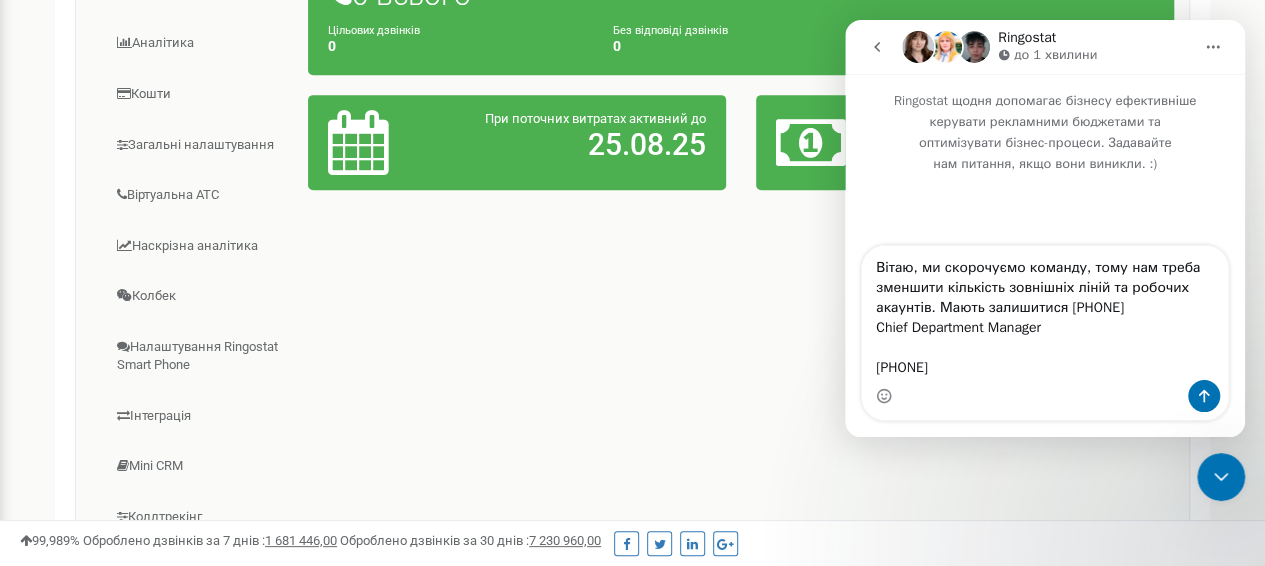 click at bounding box center [1045, 396] 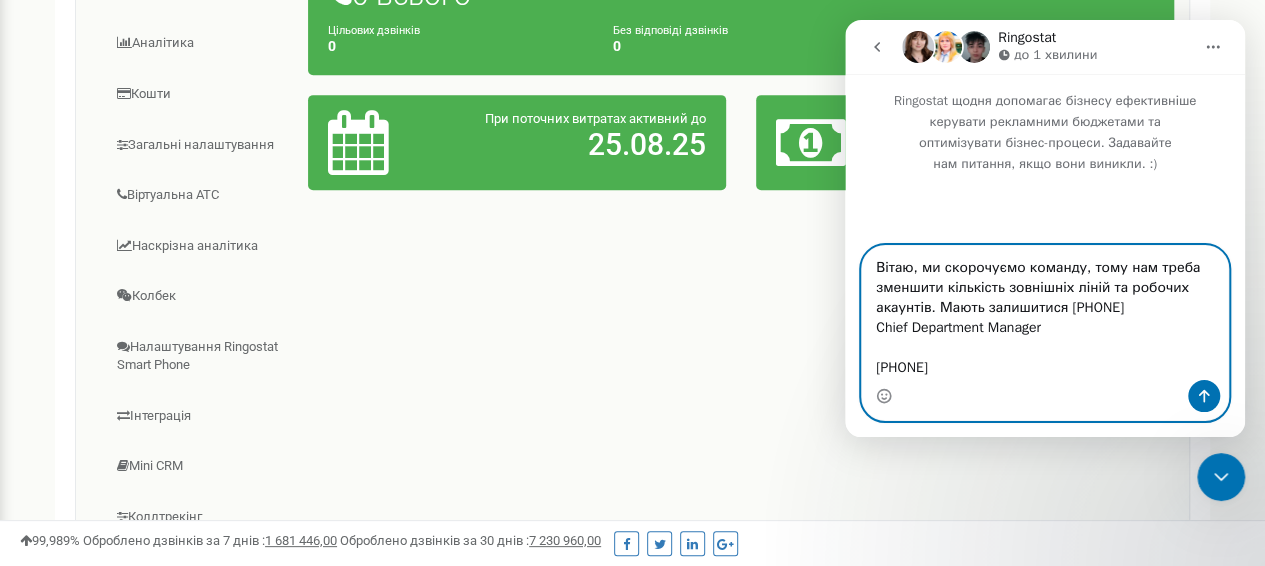 click on "Вітаю, ми скорочуємо команду, тому нам треба зменшити кількість зовнішніх ліній та робочих акаунтів. Мають залишитися +44 2037697004
Chief Department Manager
+48 993 82739" at bounding box center [1045, 313] 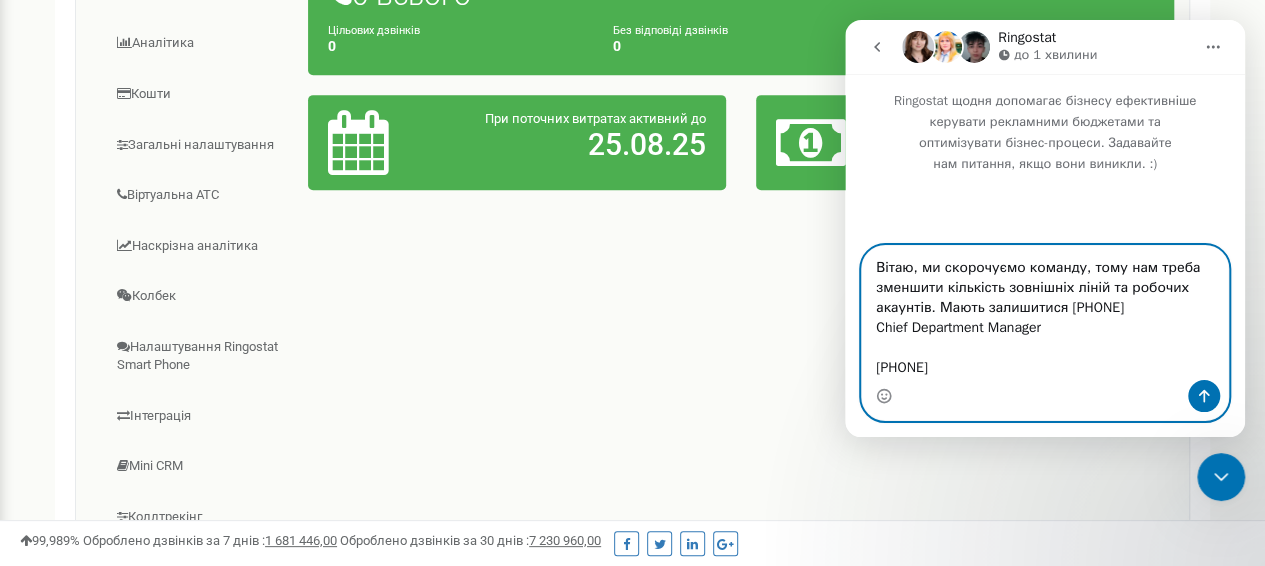 click on "Вітаю, ми скорочуємо команду, тому нам треба зменшити кількість зовнішніх ліній та робочих акаунтів. Мають залишитися +44 2037697004
Chief Department Manager
+48 993 82739" at bounding box center (1045, 313) 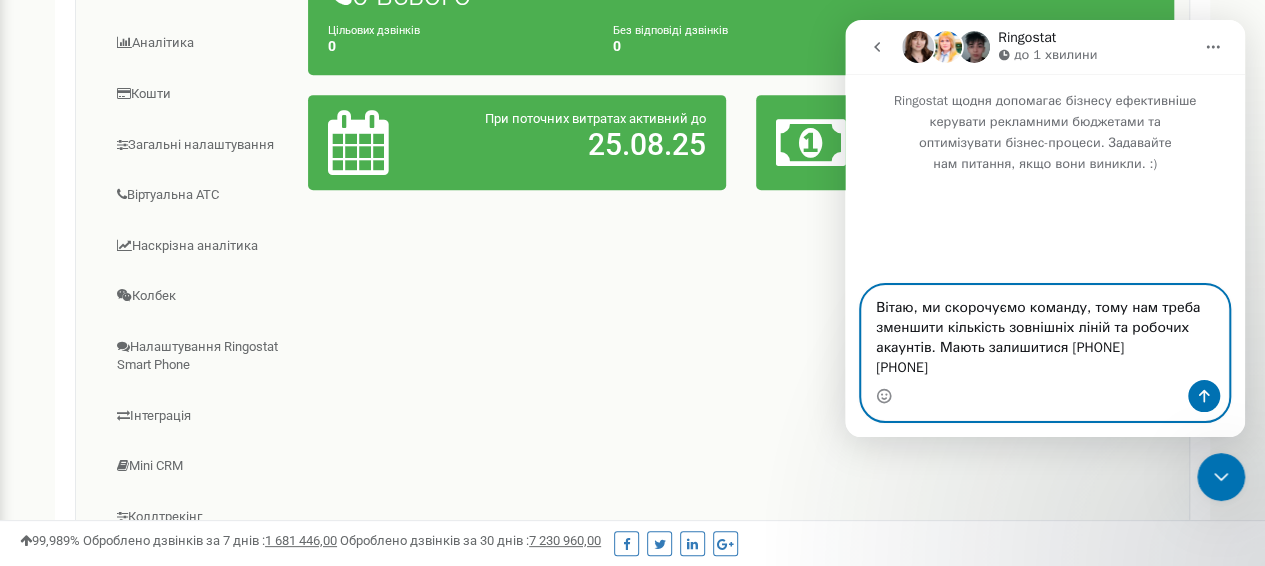 click on "Вітаю, ми скорочуємо команду, тому нам треба зменшити кількість зовнішніх ліній та робочих акаунтів. Мають залишитися +44 2037697004
+48 993 82739" at bounding box center [1045, 333] 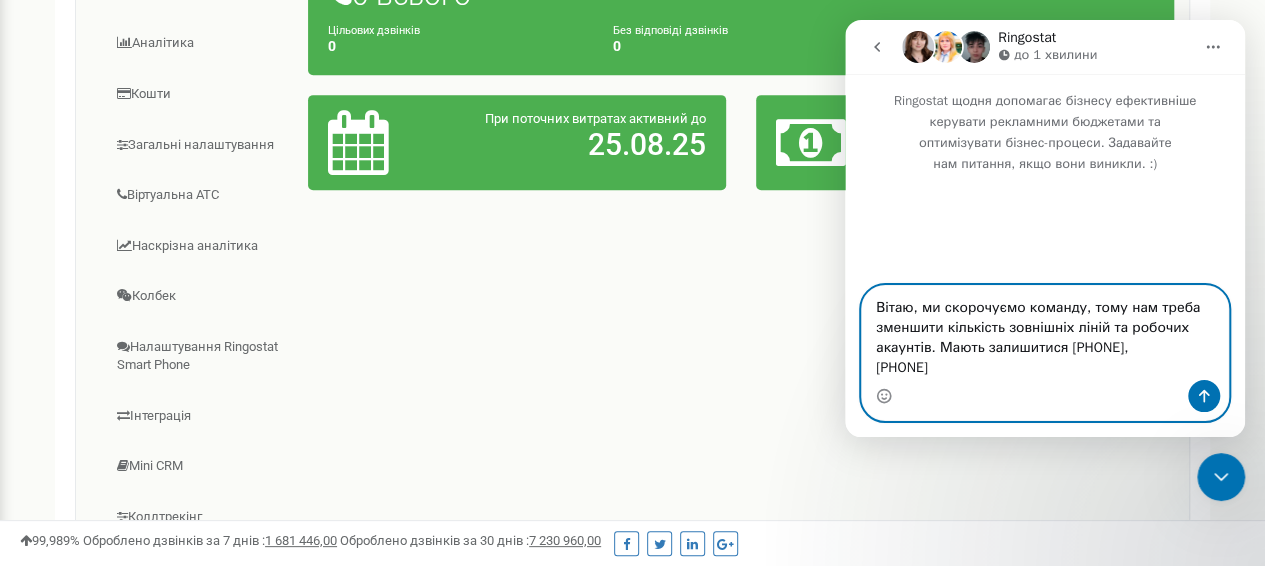 click on "Вітаю, ми скорочуємо команду, тому нам треба зменшити кількість зовнішніх ліній та робочих акаунтів. Мають залишитися +44 2037697004,
+48 993 82739" at bounding box center [1045, 333] 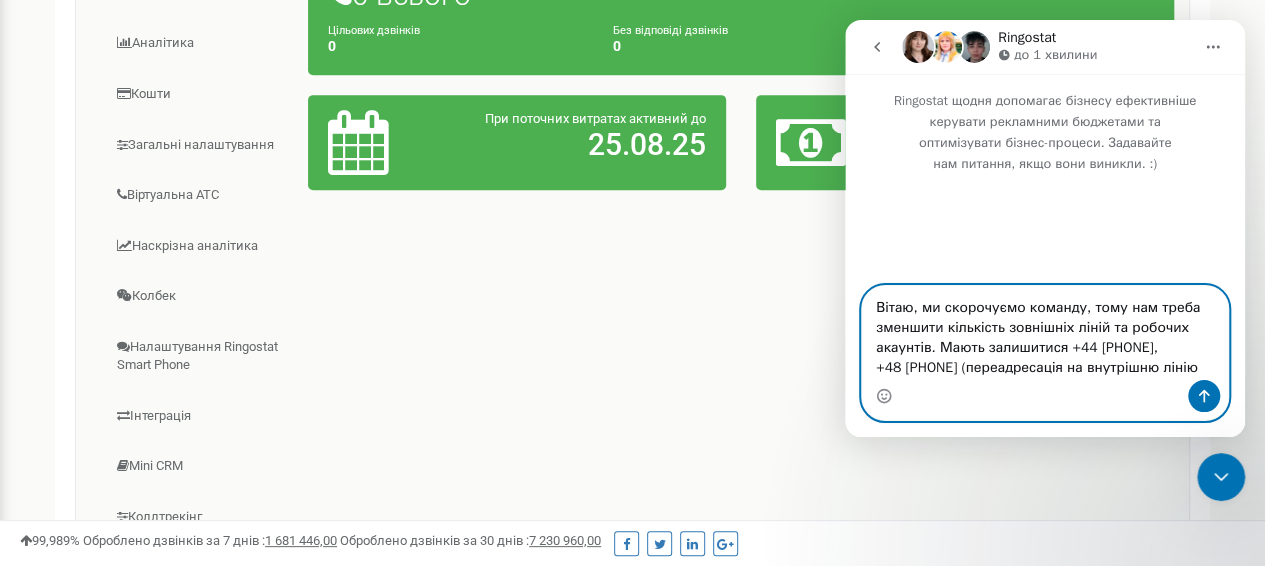 click on "Вітаю, ми скорочуємо команду, тому нам треба зменшити кількість зовнішніх ліній та робочих акаунтів. Мають залишитися +44 2037697004,
+48 993 82739 (переадресація на внутрішню лінію" at bounding box center [1045, 333] 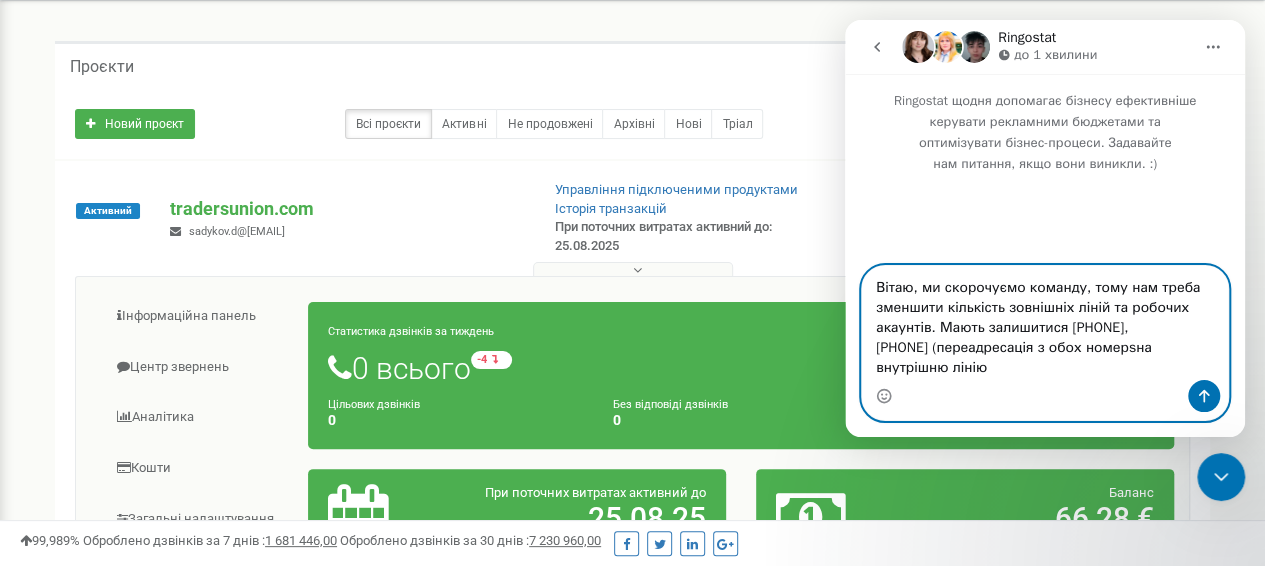 scroll, scrollTop: 0, scrollLeft: 0, axis: both 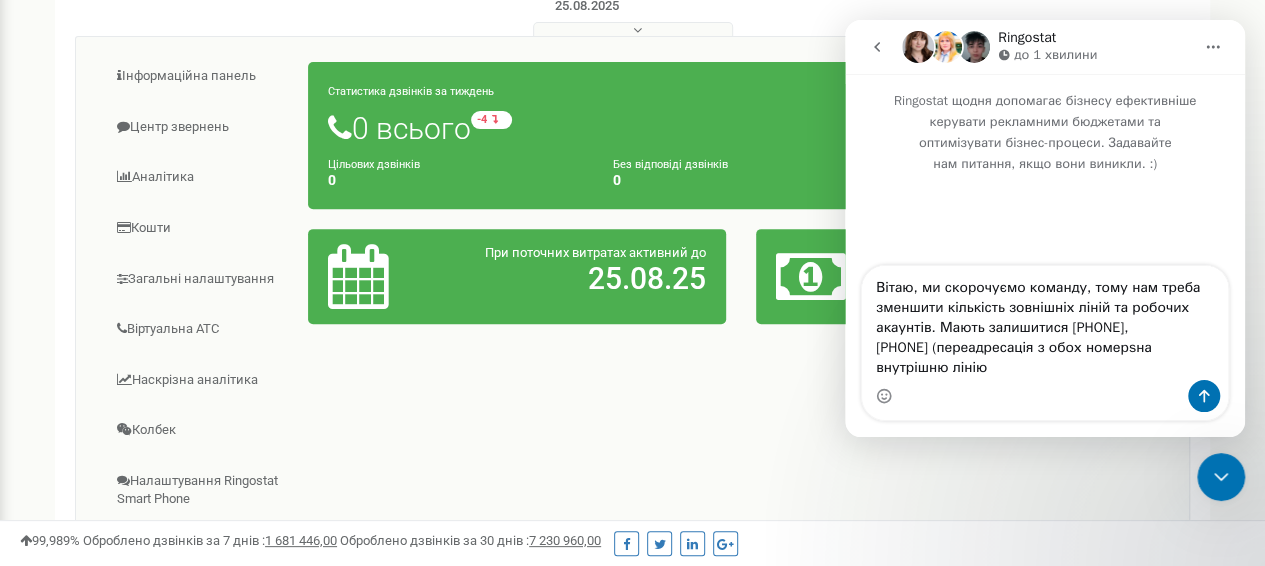 click at bounding box center (1045, 396) 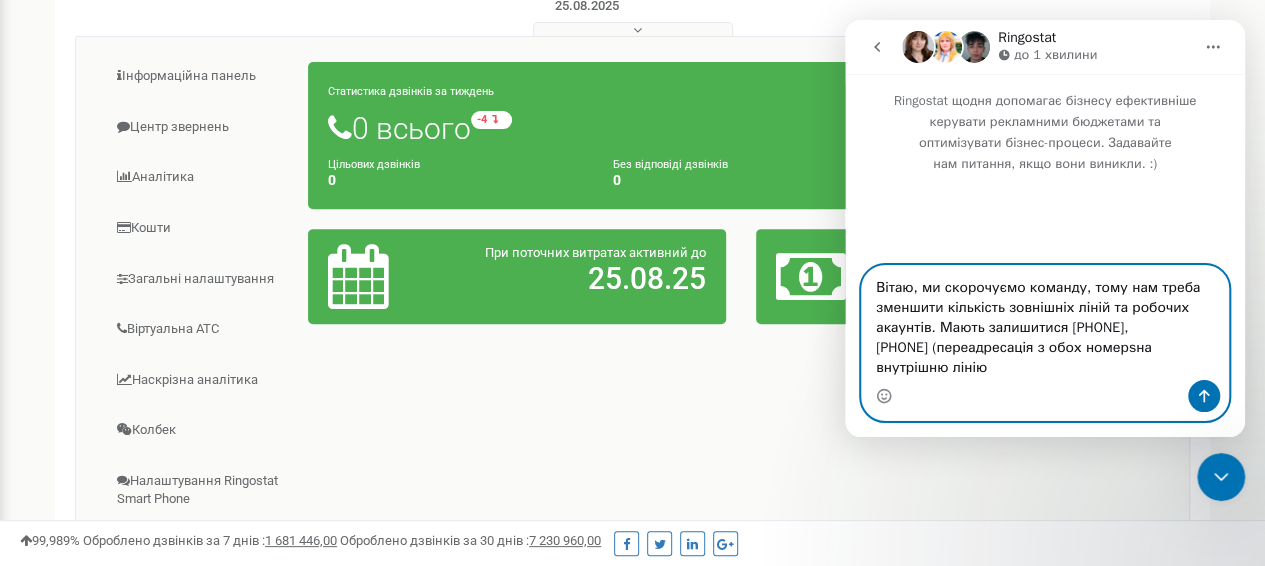 click on "Вітаю, ми скорочуємо команду, тому нам треба зменшити кількість зовнішніх ліній та робочих акаунтів. Мають залишитися +44 2037697004,
+48 993 82739 (переадресація з обох номерsна внутрішню лінію" at bounding box center [1045, 323] 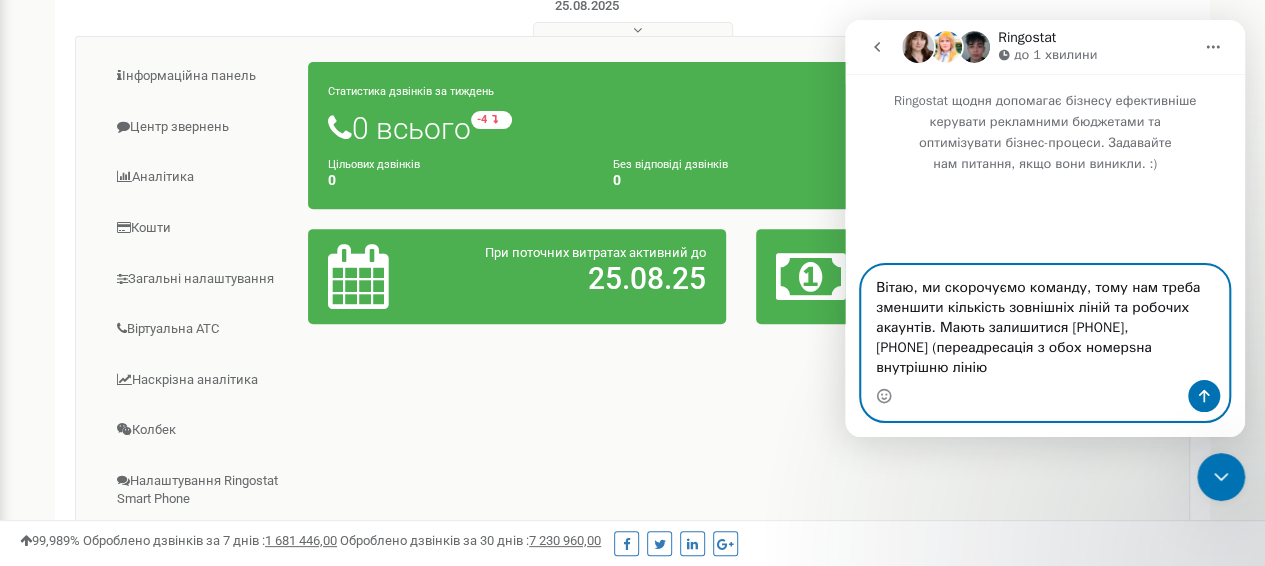 click on "Вітаю, ми скорочуємо команду, тому нам треба зменшити кількість зовнішніх ліній та робочих акаунтів. Мають залишитися +44 2037697004,
+48 993 82739 (переадресація з обох номерsна внутрішню лінію" at bounding box center (1045, 323) 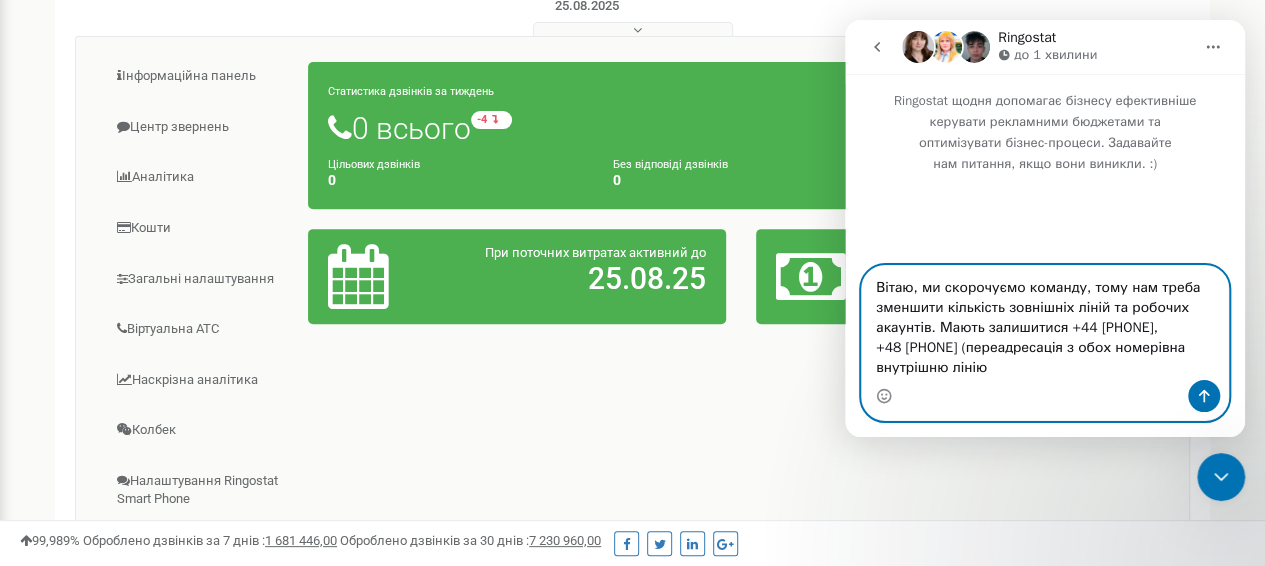 type on "Вітаю, ми скорочуємо команду, тому нам треба зменшити кількість зовнішніх ліній та робочих акаунтів. Мають залишитися +44 2037697004,
+48 993 82739 (переадресація з обох номерів на внутрішню лінію" 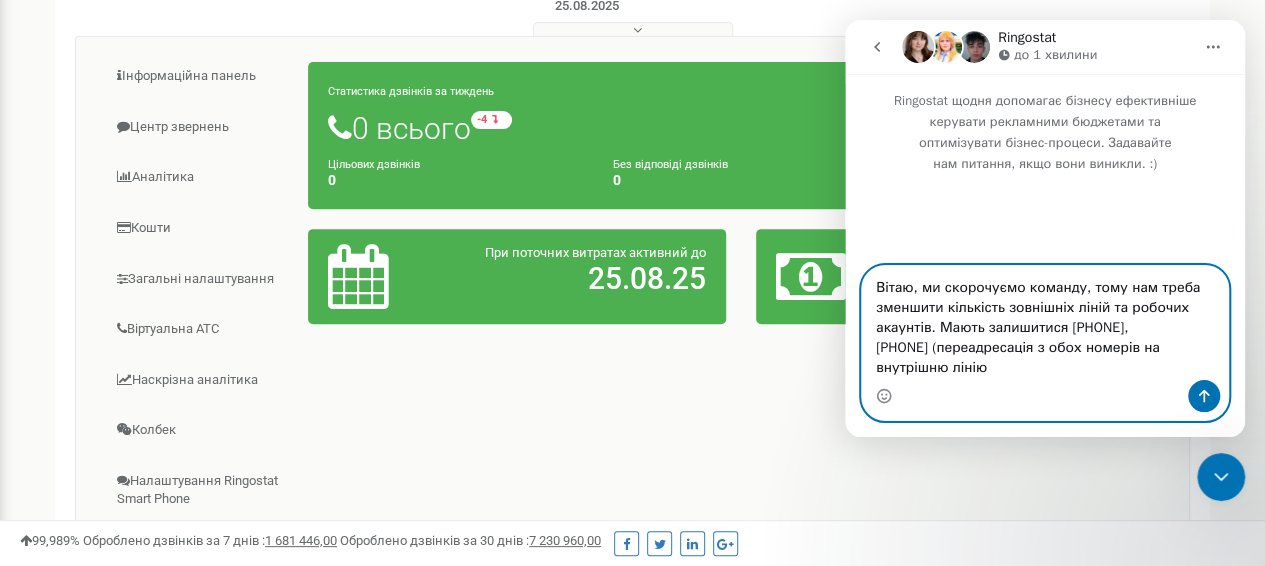 click on "Вітаю, ми скорочуємо команду, тому нам треба зменшити кількість зовнішніх ліній та робочих акаунтів. Мають залишитися +44 2037697004,
+48 993 82739 (переадресація з обох номерів на внутрішню лінію" at bounding box center [1045, 323] 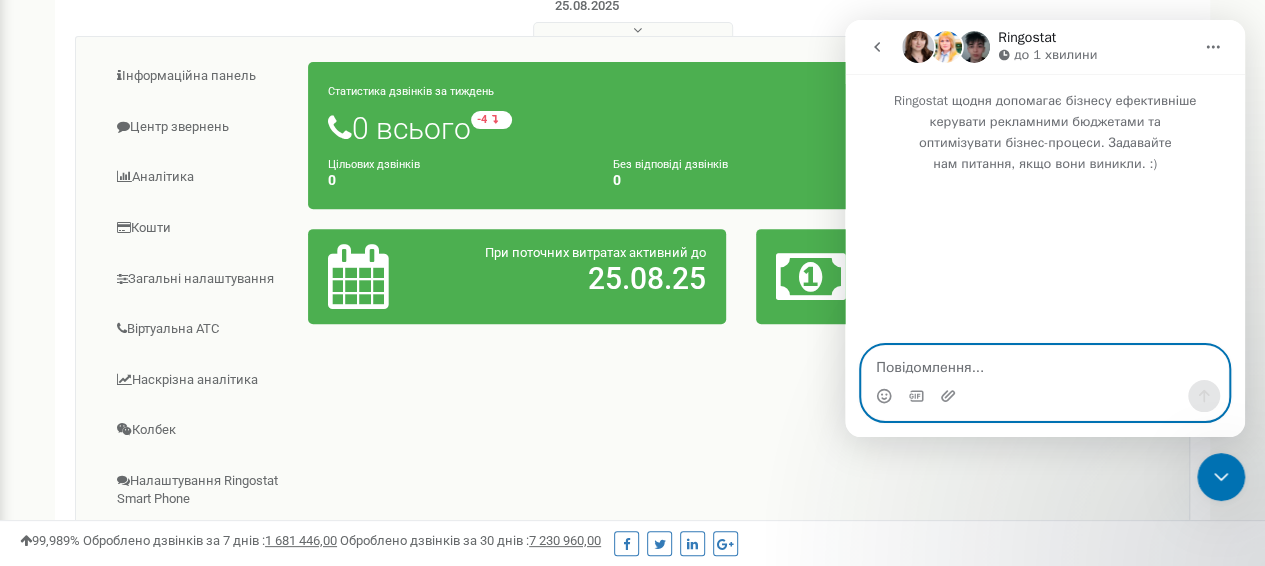 type 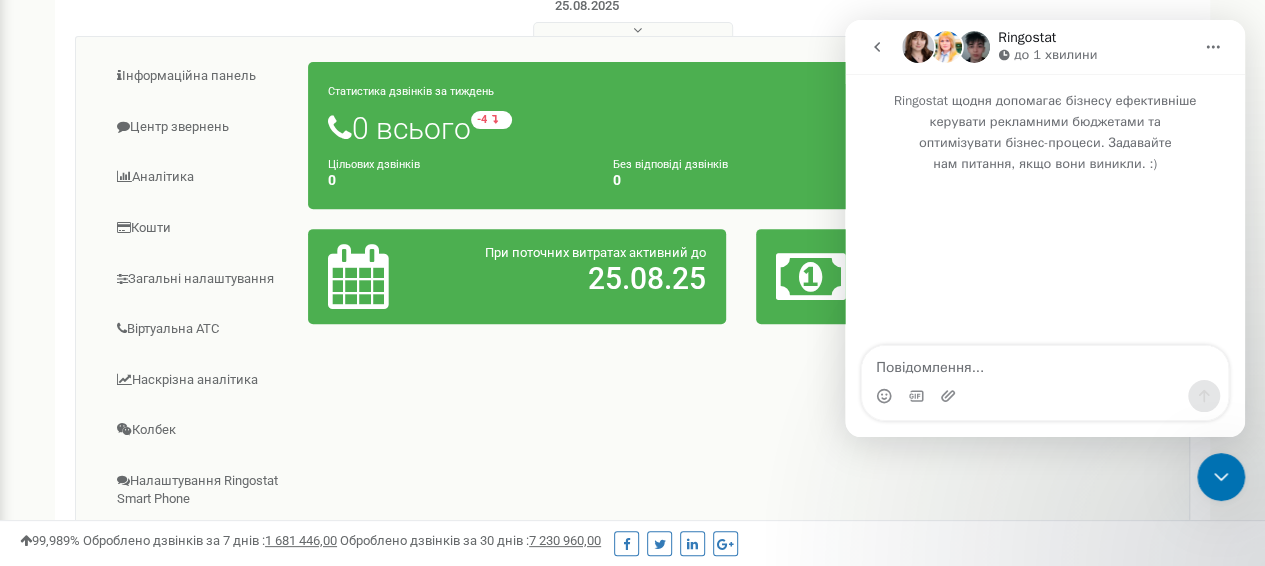 click on "Інформаційна панель
Центр звернень
Аналiтика
Кошти" at bounding box center [632, 364] 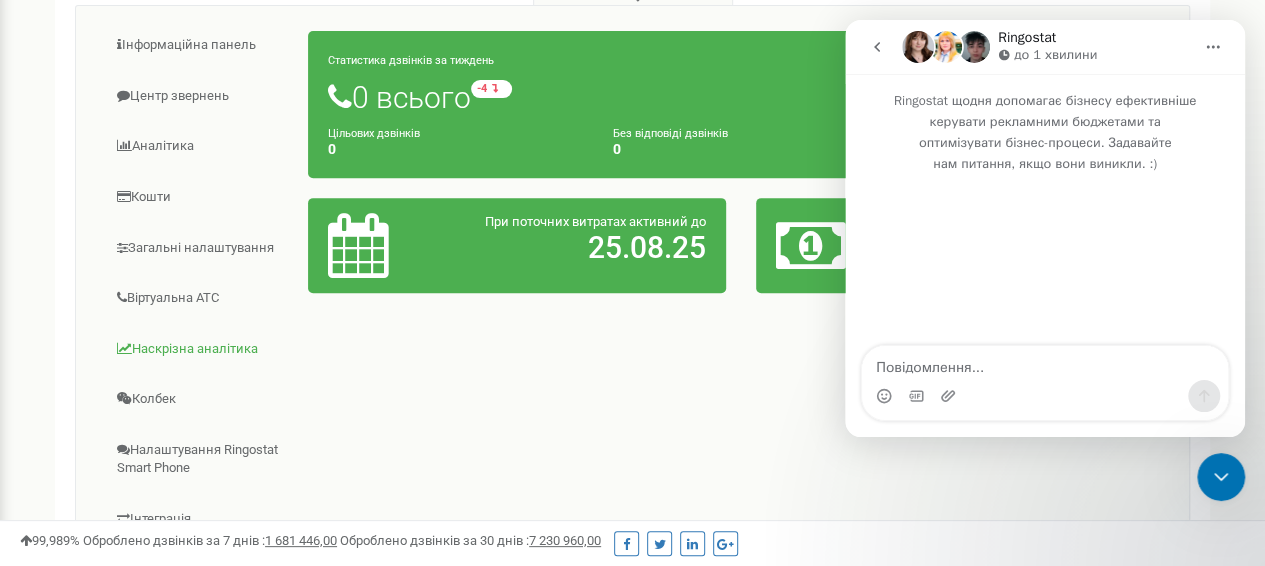 scroll, scrollTop: 200, scrollLeft: 0, axis: vertical 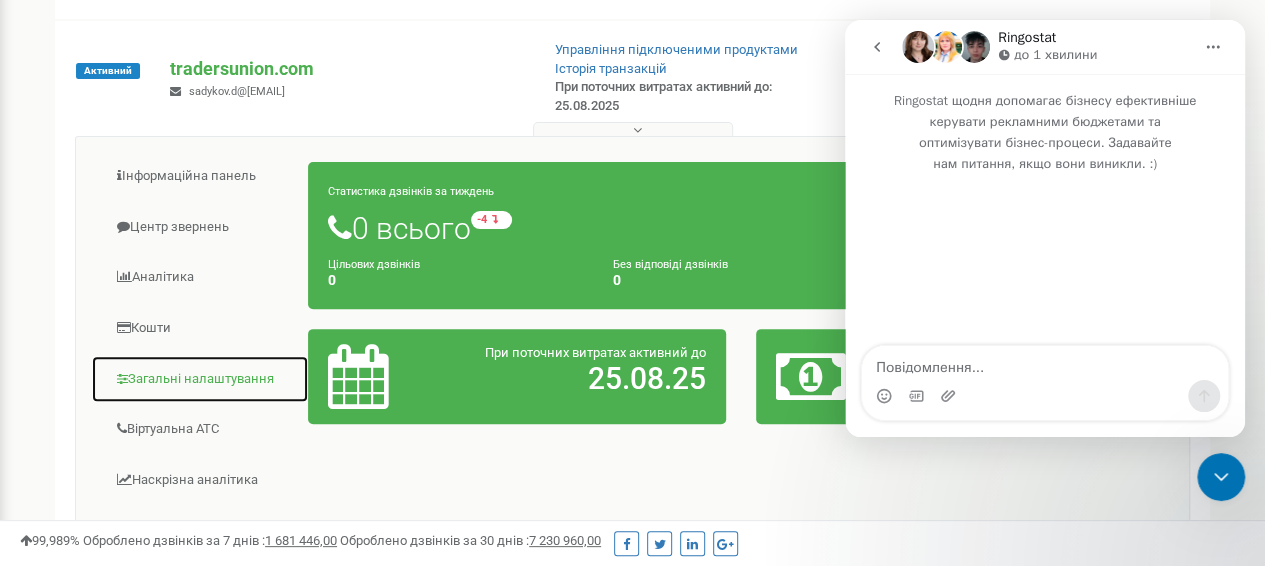 click on "Загальні налаштування" at bounding box center [200, 379] 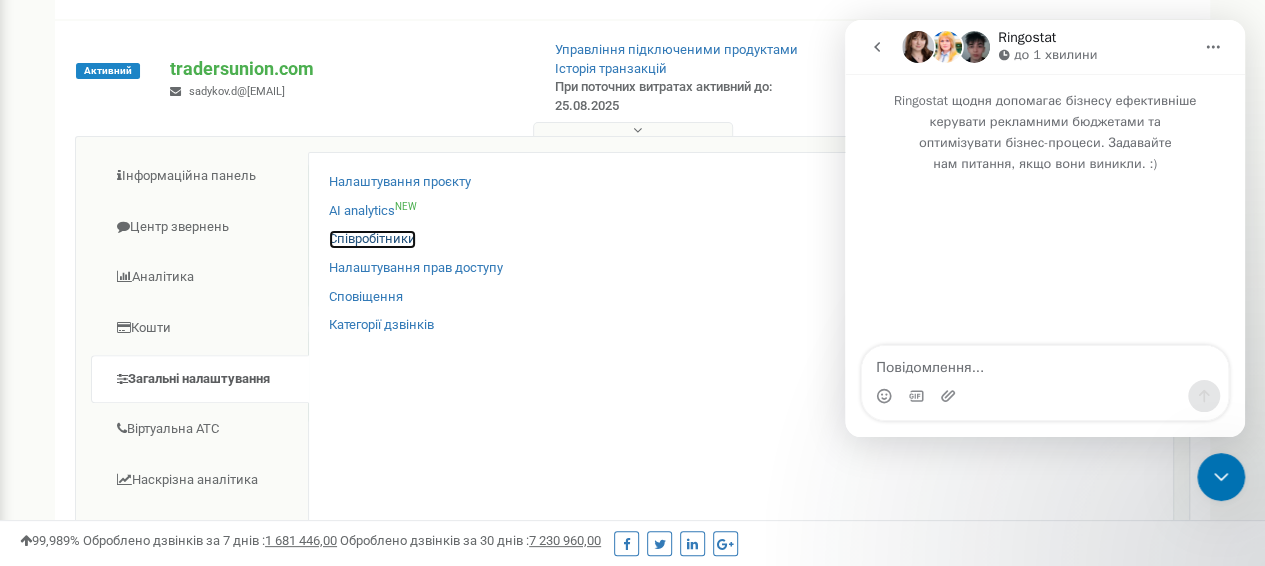 click on "Співробітники" at bounding box center (372, 239) 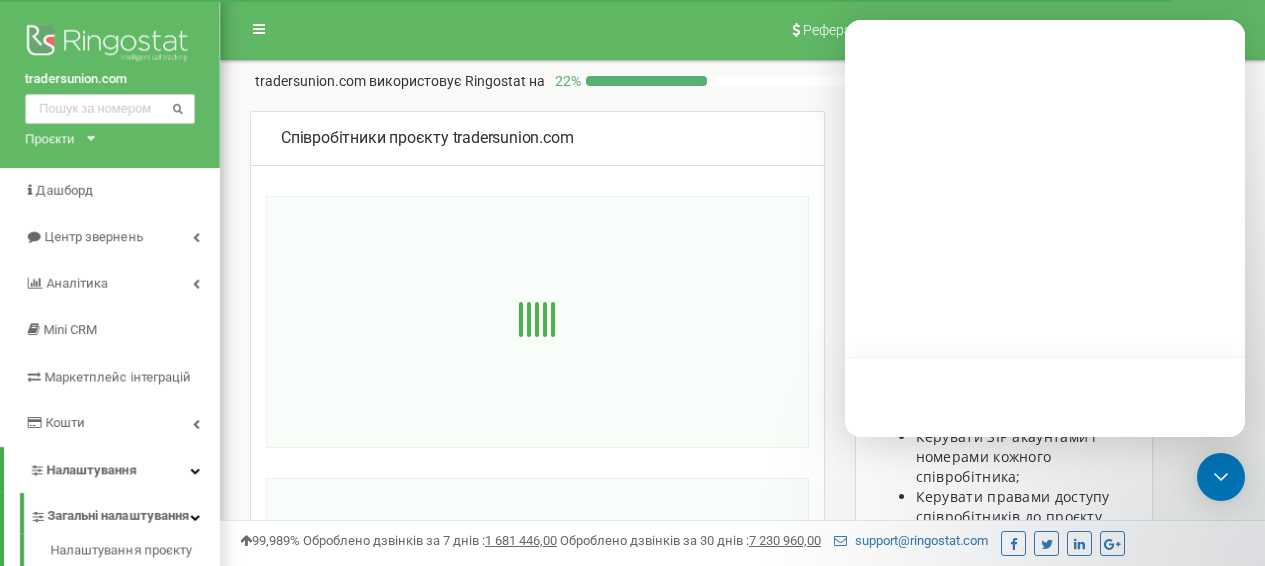 scroll, scrollTop: 0, scrollLeft: 0, axis: both 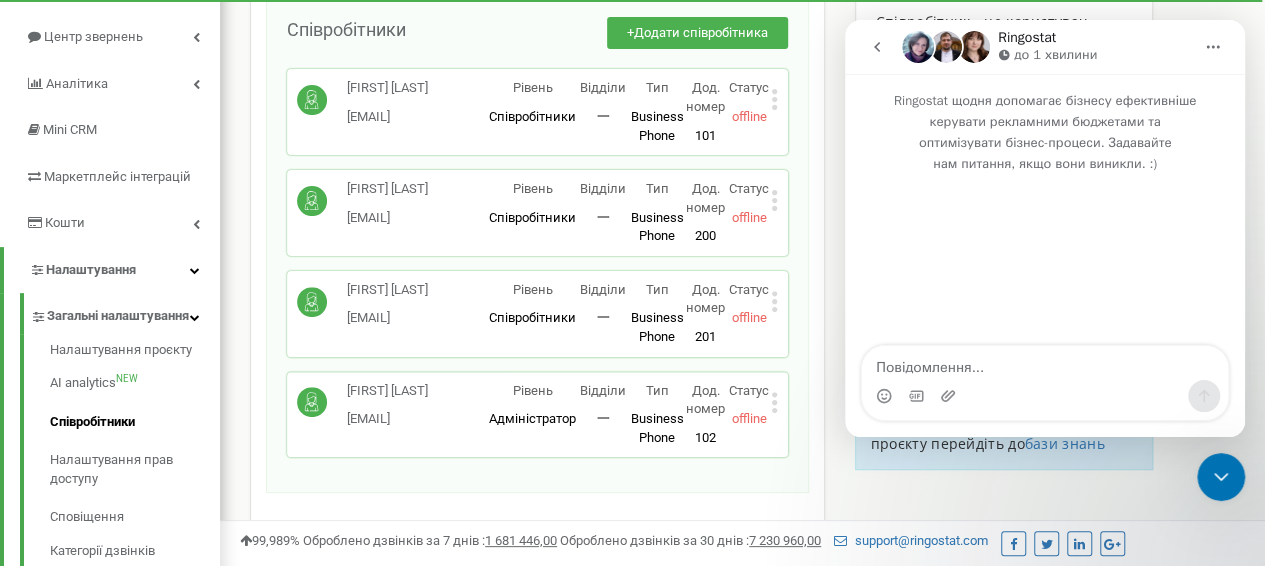 click at bounding box center (1045, 363) 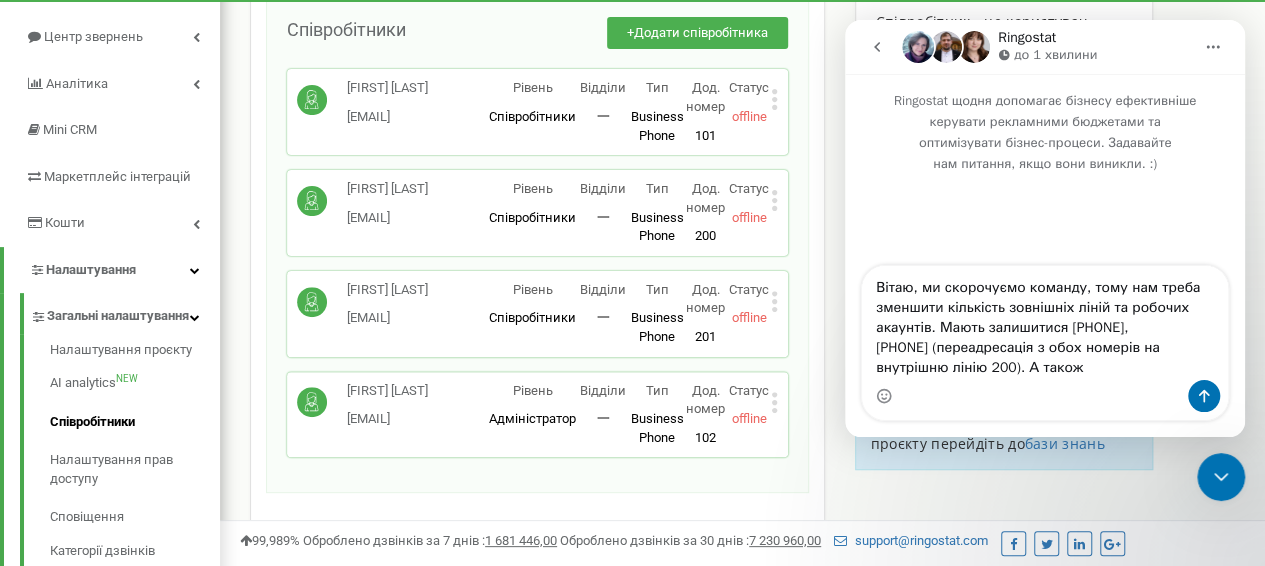 type on "Вітаю, ми скорочуємо команду, тому нам треба зменшити кількість зовнішніх ліній та робочих акаунтів. Мають залишитися +44 [PHONE],
+48 [PHONE] (переадресація з обох номерів на внутрішню лінію 200). А також" 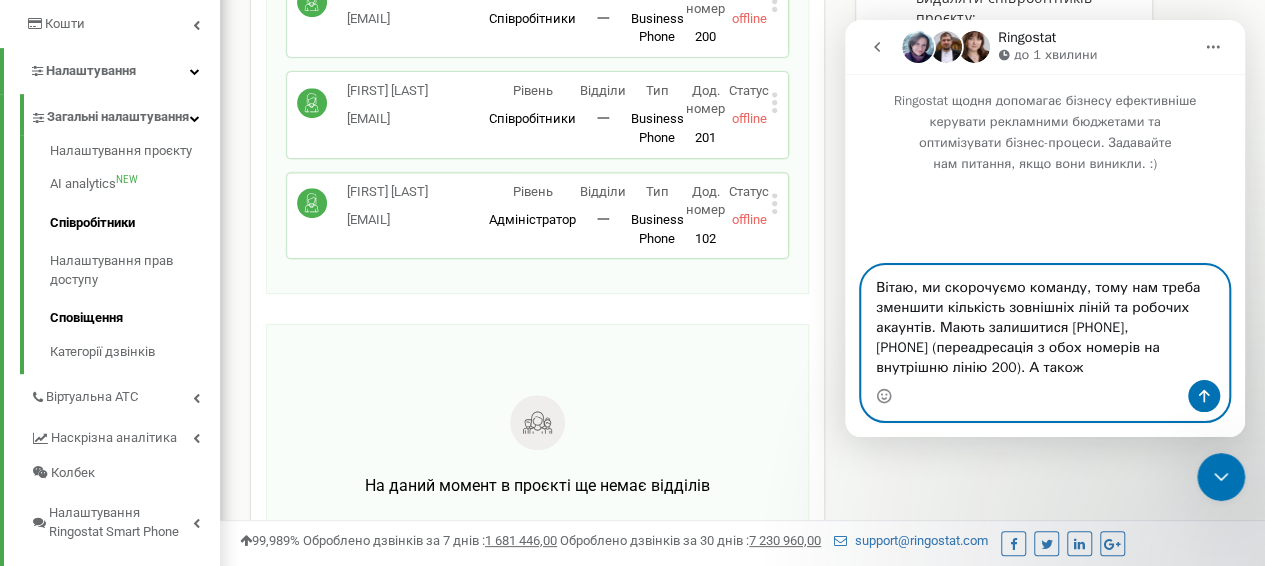 scroll, scrollTop: 400, scrollLeft: 0, axis: vertical 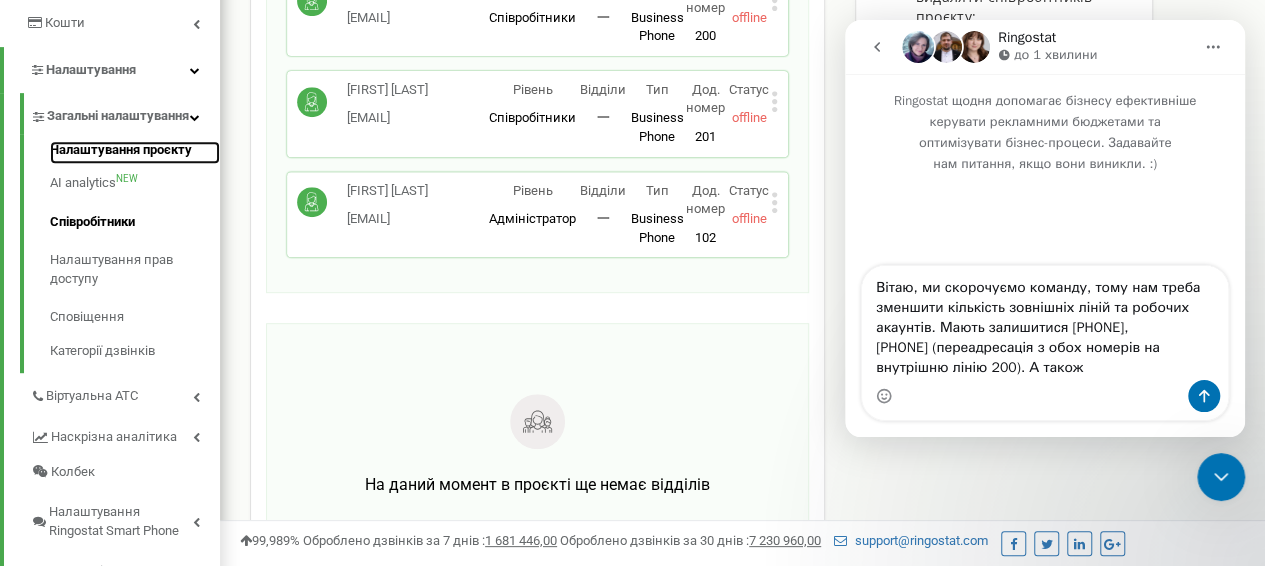 click on "Налаштування проєкту" at bounding box center [135, 153] 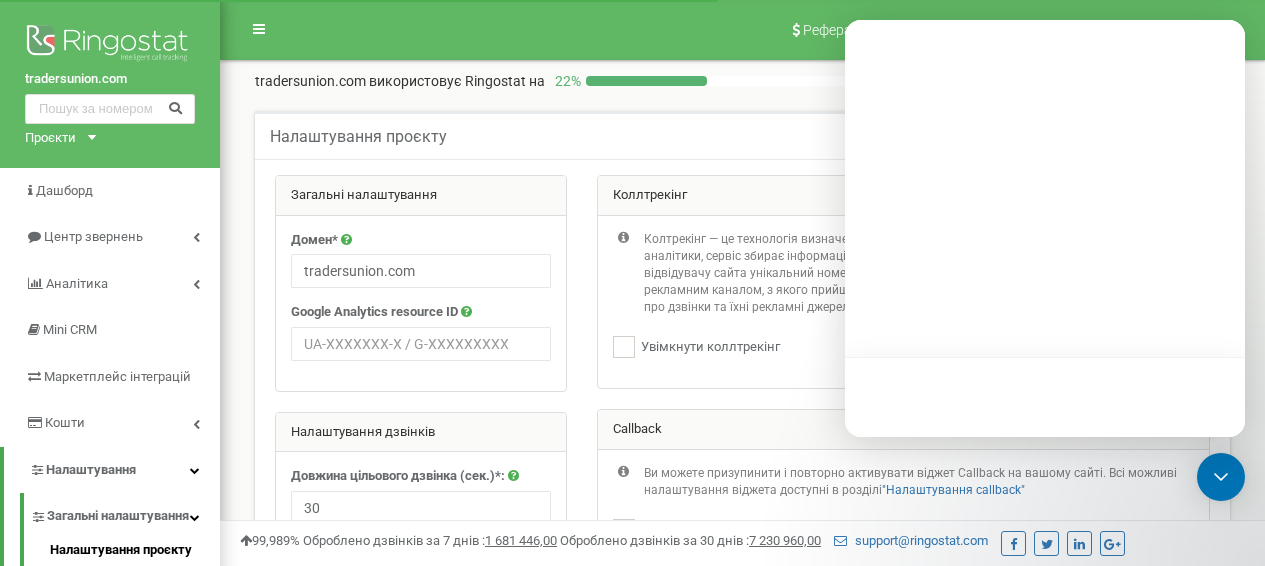 scroll, scrollTop: 0, scrollLeft: 0, axis: both 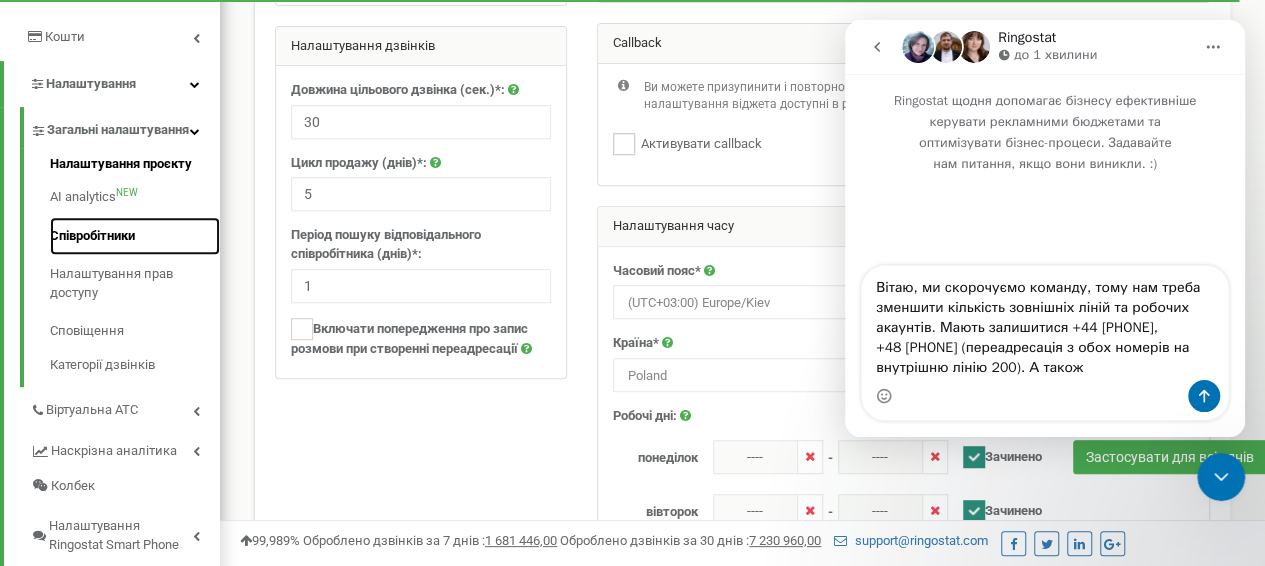 click on "Співробітники" at bounding box center [135, 236] 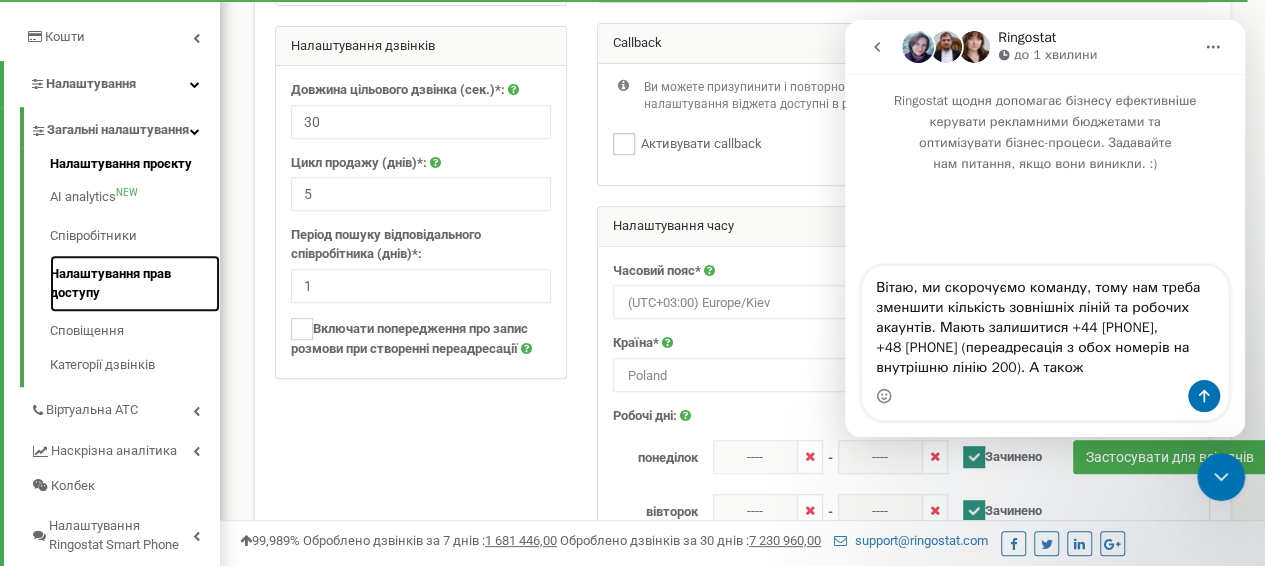 click on "Налаштування прав доступу" at bounding box center [135, 283] 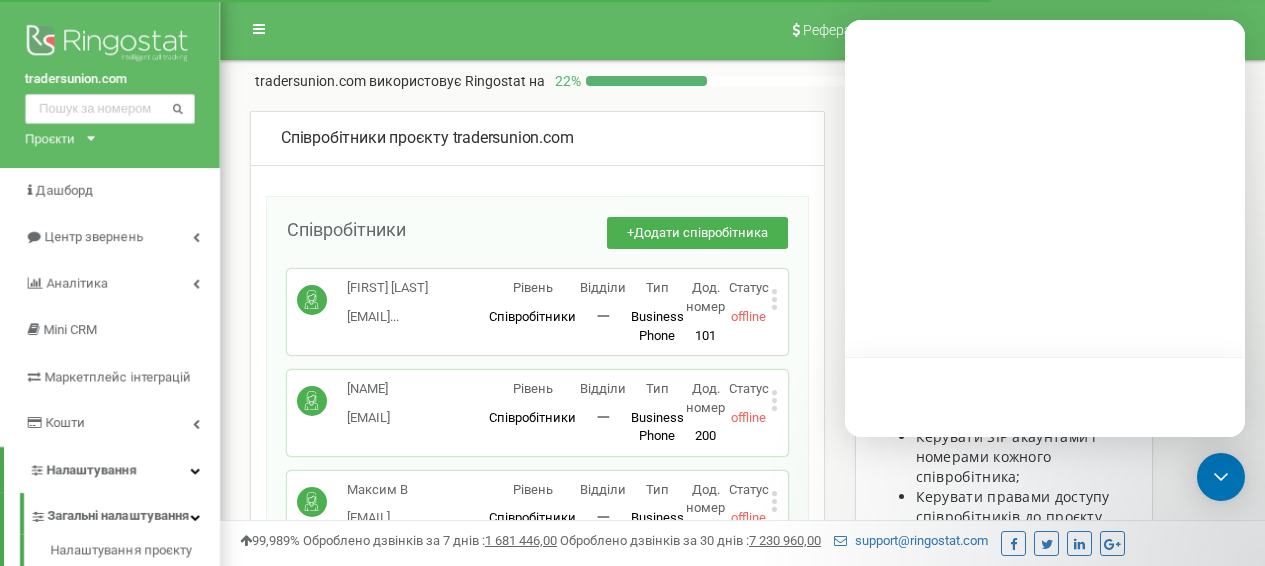 scroll, scrollTop: 0, scrollLeft: 0, axis: both 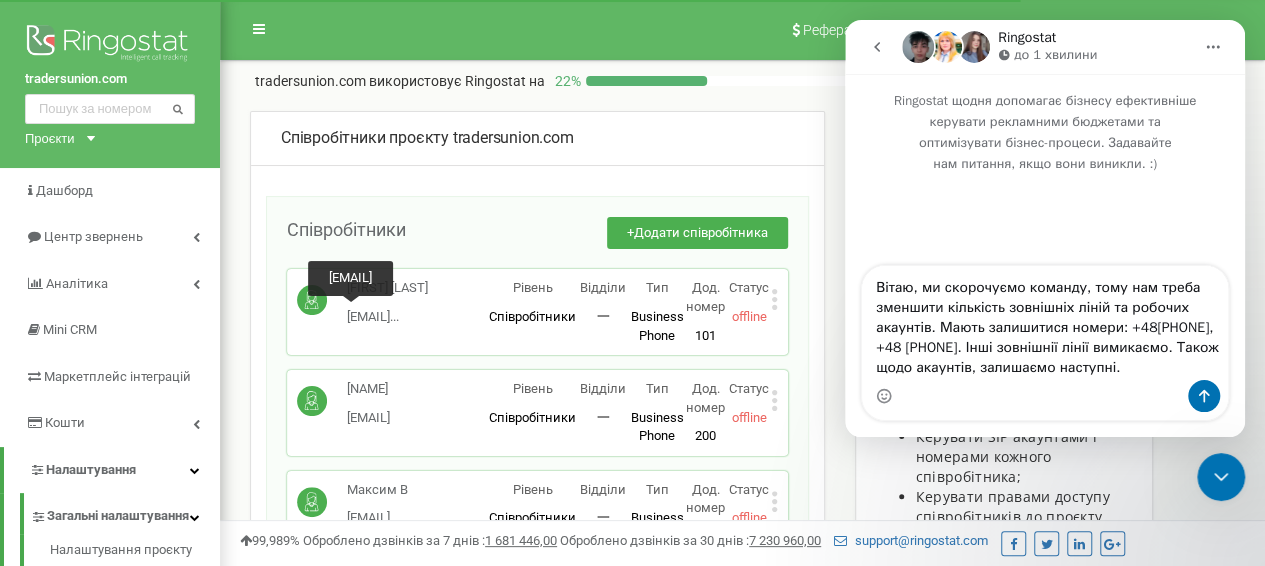drag, startPoint x: 338, startPoint y: 322, endPoint x: 460, endPoint y: 321, distance: 122.0041 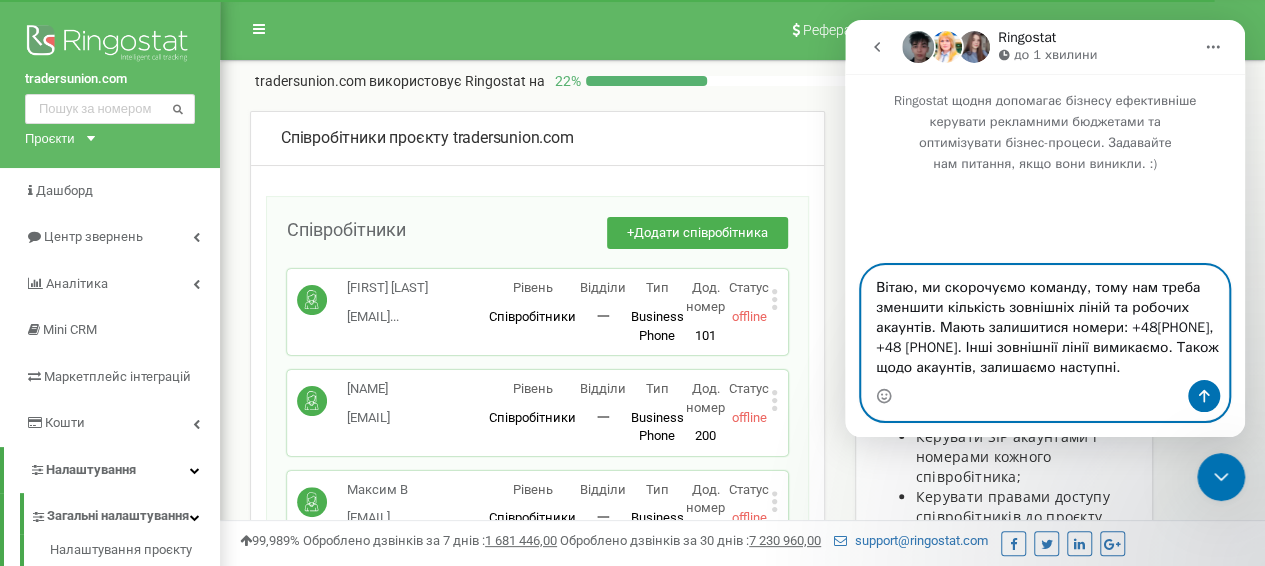drag, startPoint x: 1062, startPoint y: 365, endPoint x: 1001, endPoint y: 353, distance: 62.169125 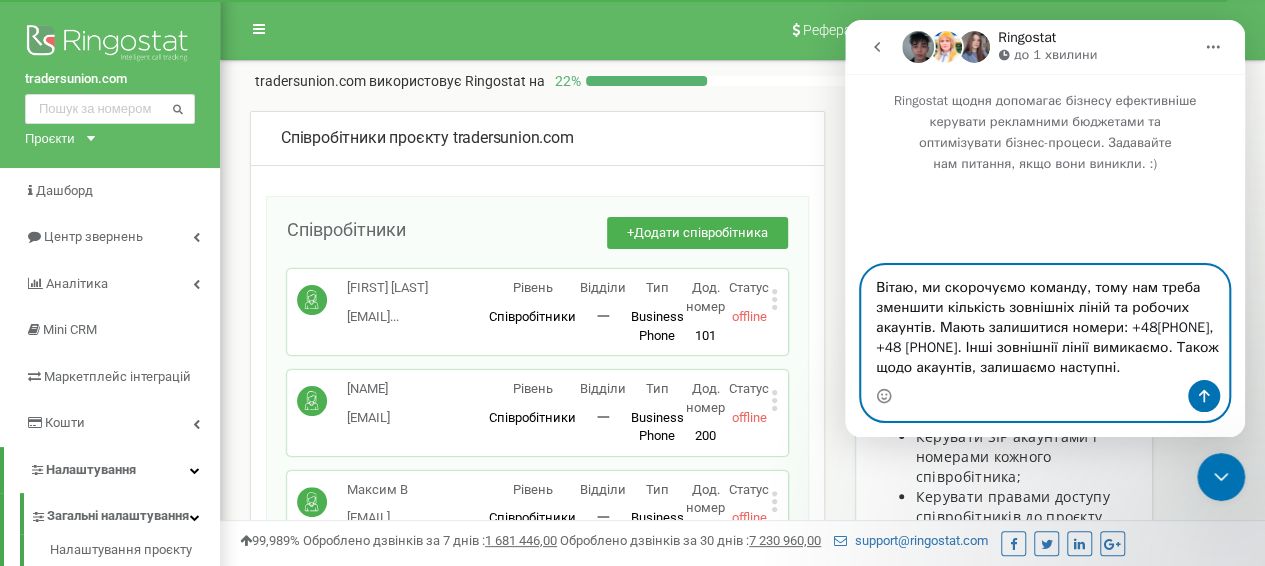 click on "Вітаю, ми скорочуємо команду, тому нам треба зменшити кількість зовнішніх ліній та робочих акаунтів. Мають залишитися номери: [PHONE], [PHONE]. Інші зовнішнії лінії вимикаємо. Також щодо акаунтів, залишаємо наступні." at bounding box center [1045, 323] 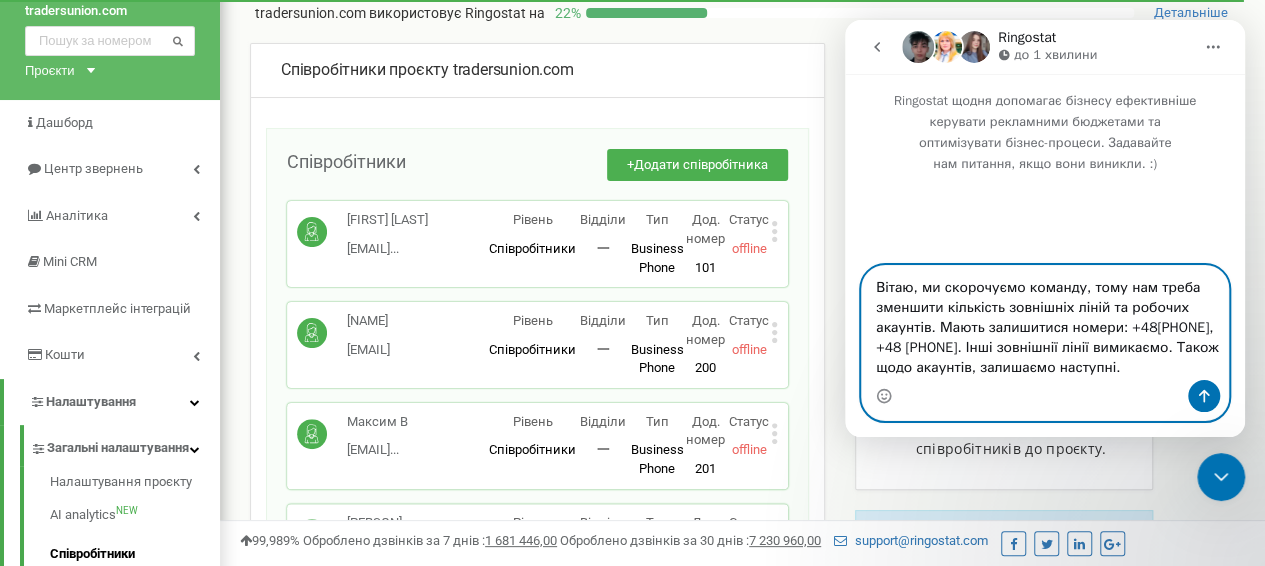 scroll, scrollTop: 100, scrollLeft: 0, axis: vertical 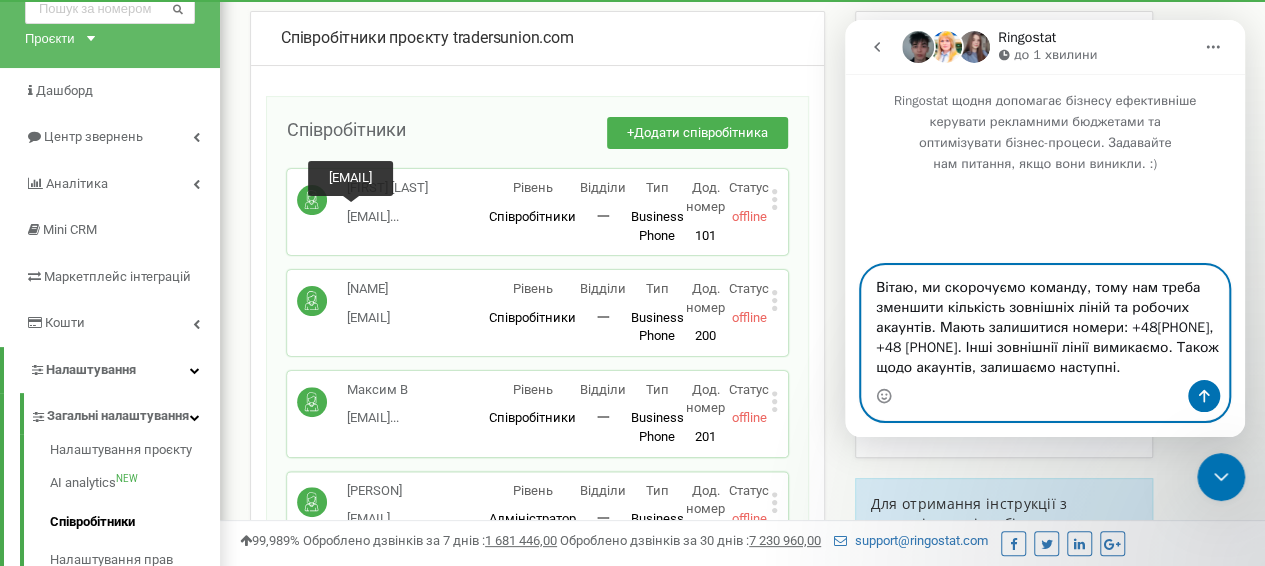drag, startPoint x: 1243, startPoint y: 236, endPoint x: 1087, endPoint y: 371, distance: 206.30318 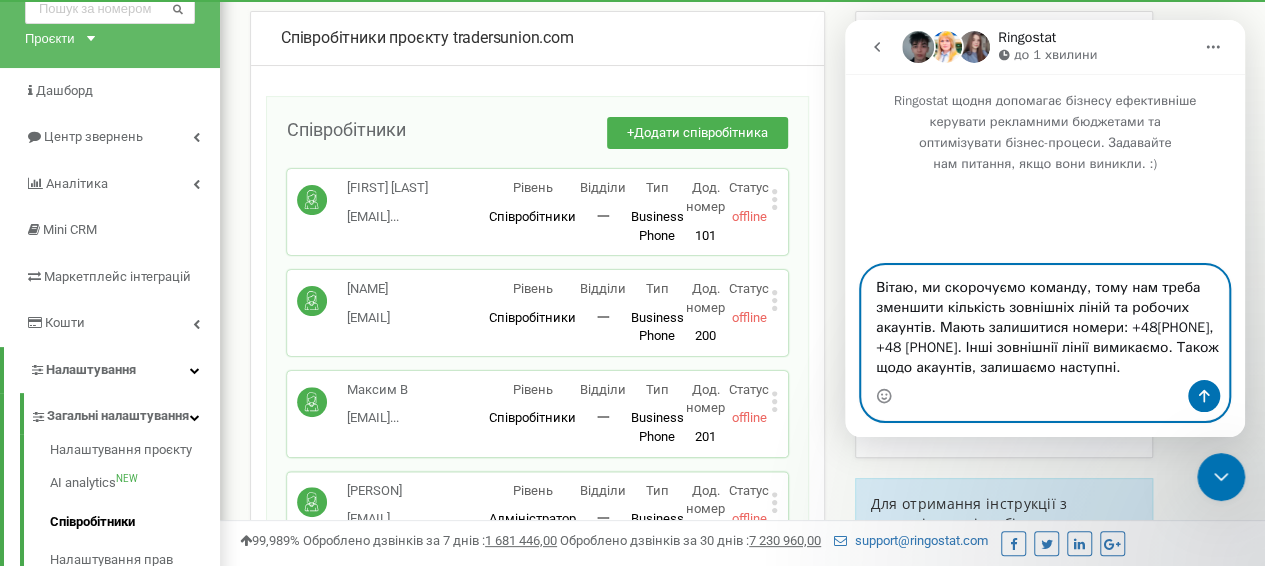 click on "Вітаю, ми скорочуємо команду, тому нам треба зменшити кількість зовнішніх ліній та робочих акаунтів. Мають залишитися номери: [PHONE], [PHONE]. Інші зовнішнії лінії вимикаємо. Також щодо акаунтів, залишаємо наступні." at bounding box center [1045, 323] 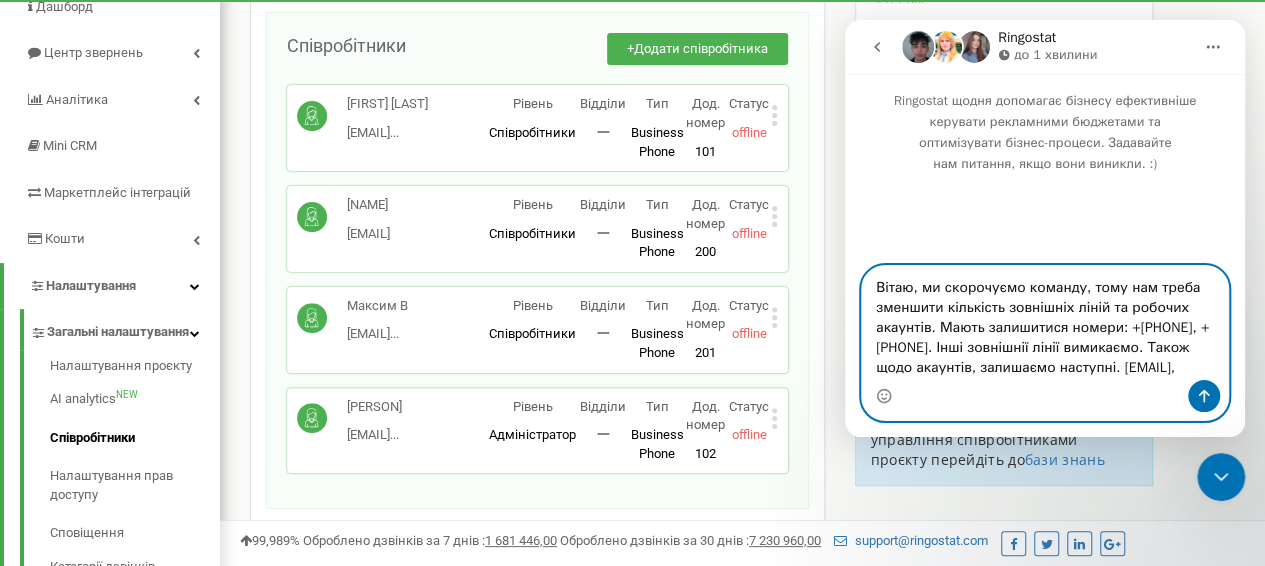 scroll, scrollTop: 200, scrollLeft: 0, axis: vertical 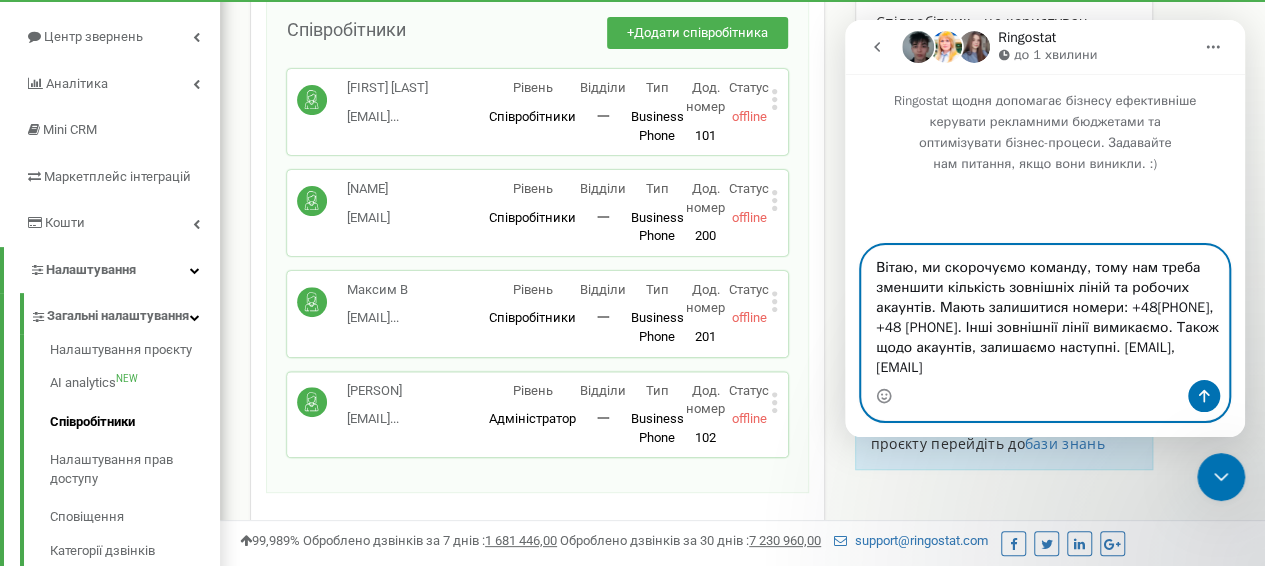 click on "Вітаю, ми скорочуємо команду, тому нам треба зменшити кількість зовнішніх ліній та робочих акаунтів. Мають залишитися номери: +48799382739, +48 579 775 609. Інші зовнішнії лінії вимикаємо. Також щодо акаунтів, залишаємо наступні. kate.s@tradersunion.com, sadykov.d@tradersunion.com" at bounding box center [1045, 313] 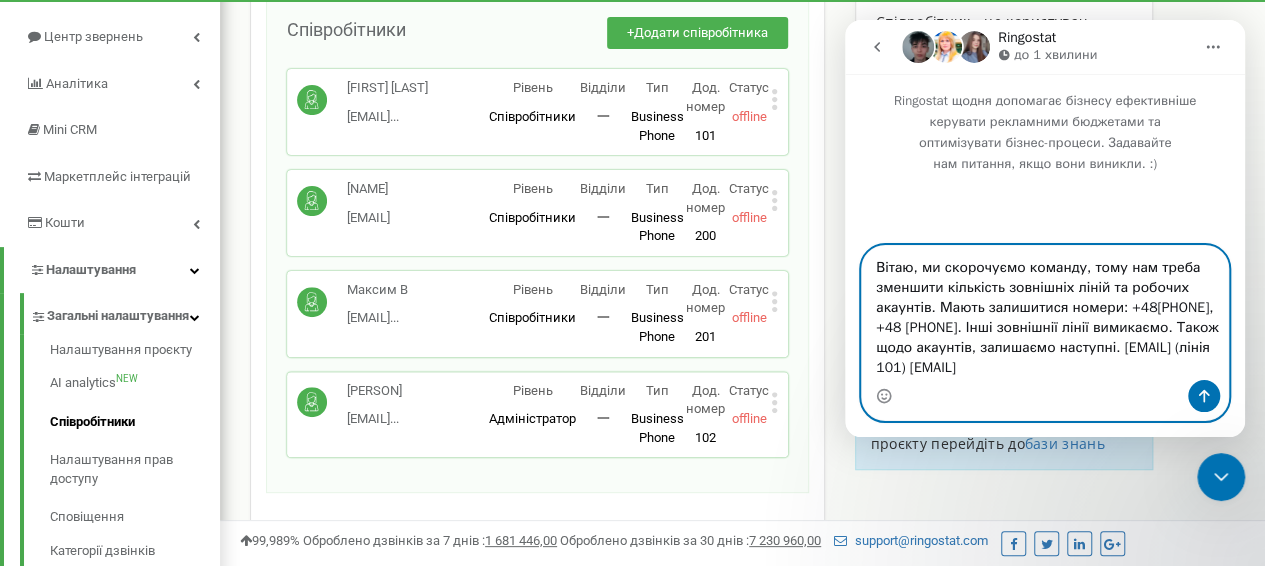 click on "Вітаю, ми скорочуємо команду, тому нам треба зменшити кількість зовнішніх ліній та робочих акаунтів. Мають залишитися номери: +48799382739, +48 579 775 609. Інші зовнішнії лінії вимикаємо. Також щодо акаунтів, залишаємо наступні. kate.s@tradersunion.com (лінія 101) sadykov.d@tradersunion.com" at bounding box center [1045, 313] 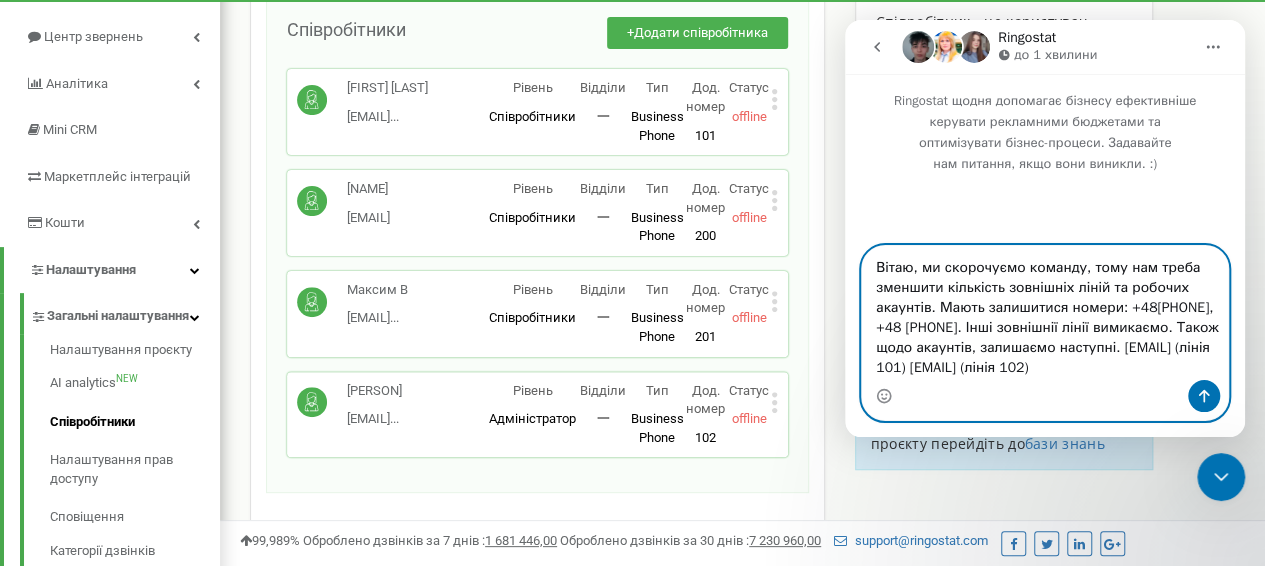 type on "Вітаю, ми скорочуємо команду, тому нам треба зменшити кількість зовнішніх ліній та робочих акаунтів. Мають залишитися номери: +48799382739, +48 579 775 609. Інші зовнішнії лінії вимикаємо. Також щодо акаунтів, залишаємо наступні. kate.s@tradersunion.com (лінія 101) sadykov.d@tradersunion.com (лінія 102)" 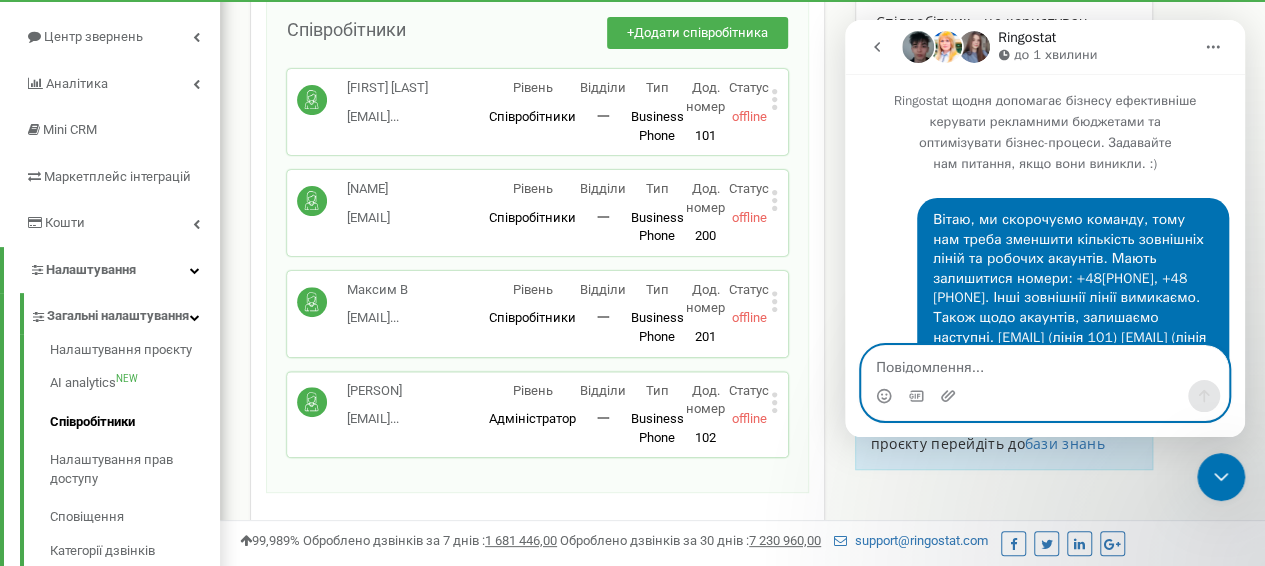 type 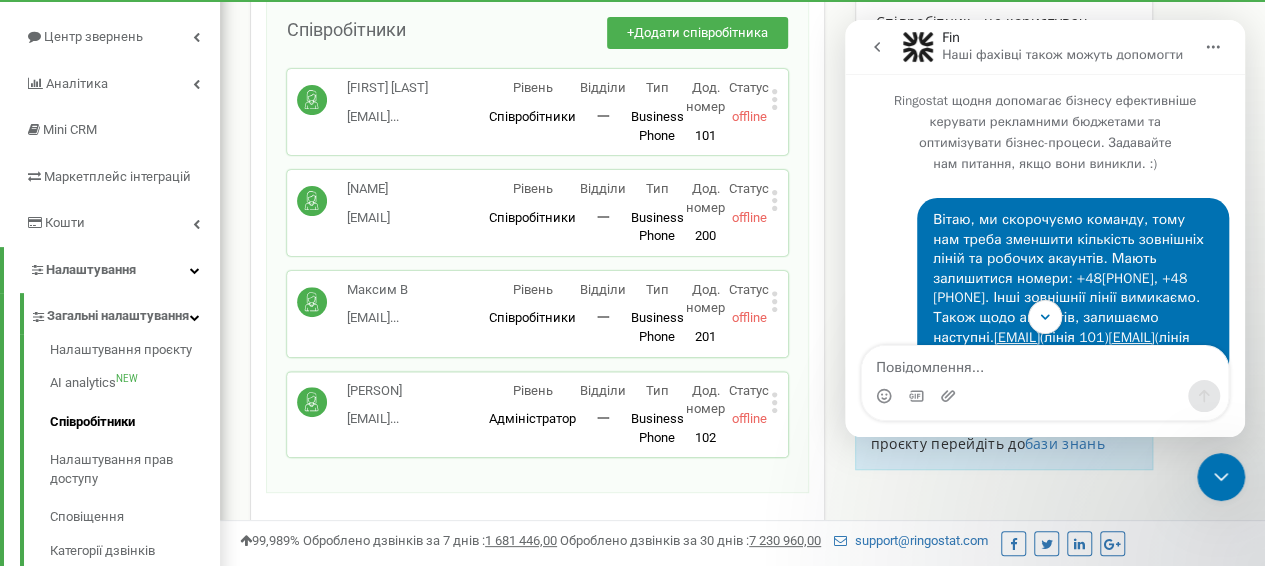 scroll, scrollTop: 200, scrollLeft: 0, axis: vertical 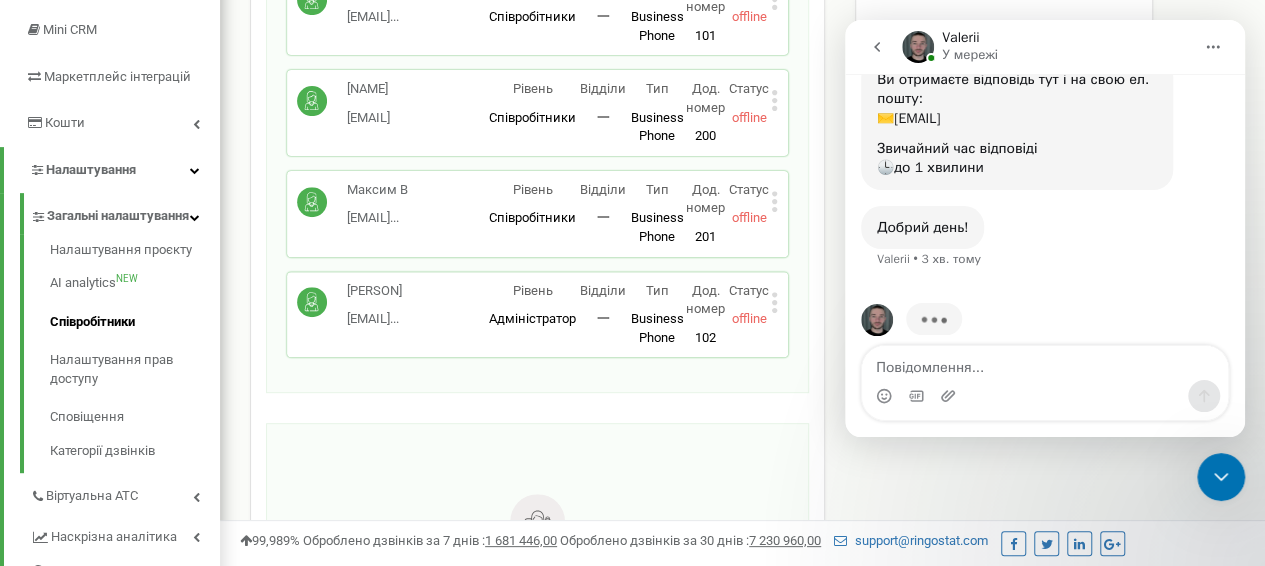 click on "На даний момент в проєкті ще немає відділів     Додати перший відділ" at bounding box center [537, 567] 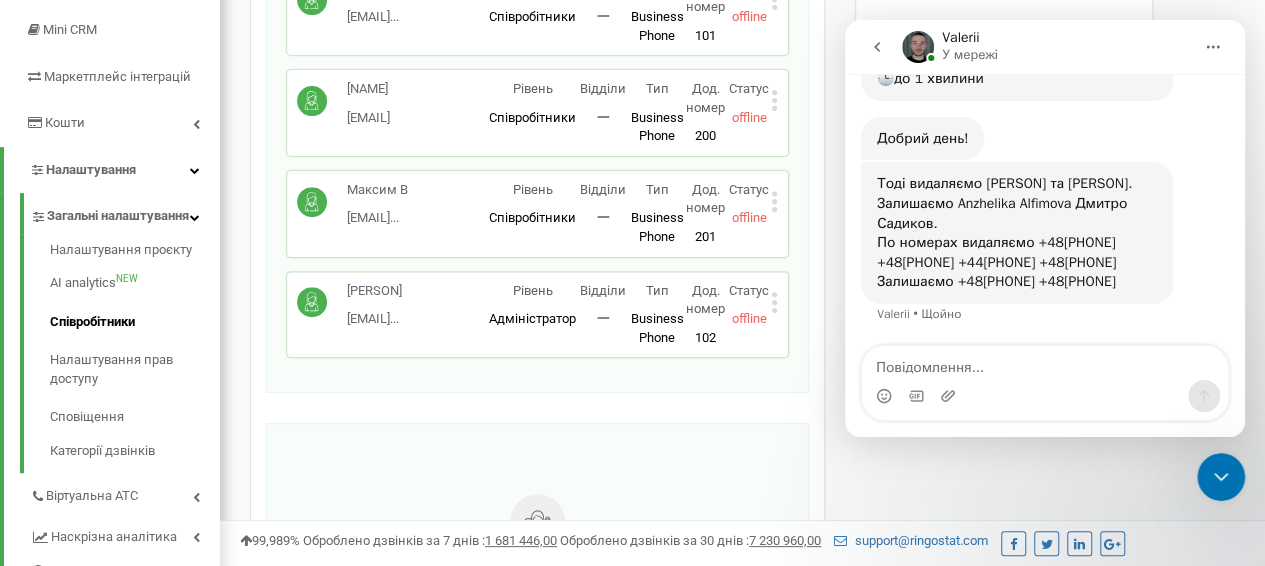 scroll, scrollTop: 443, scrollLeft: 0, axis: vertical 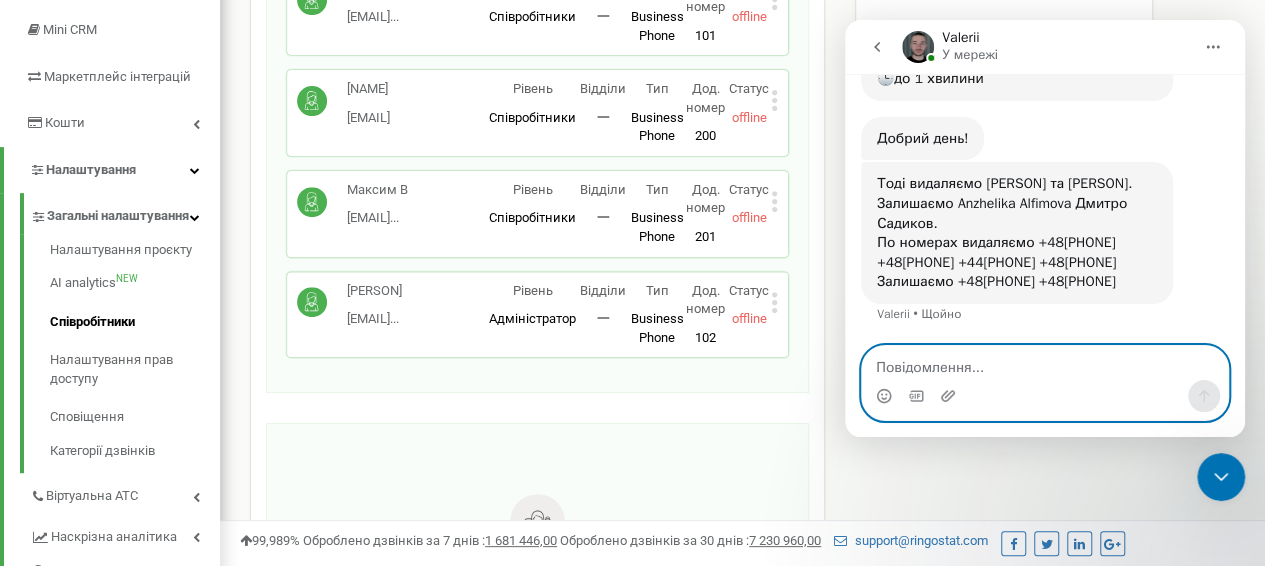 click at bounding box center [1045, 363] 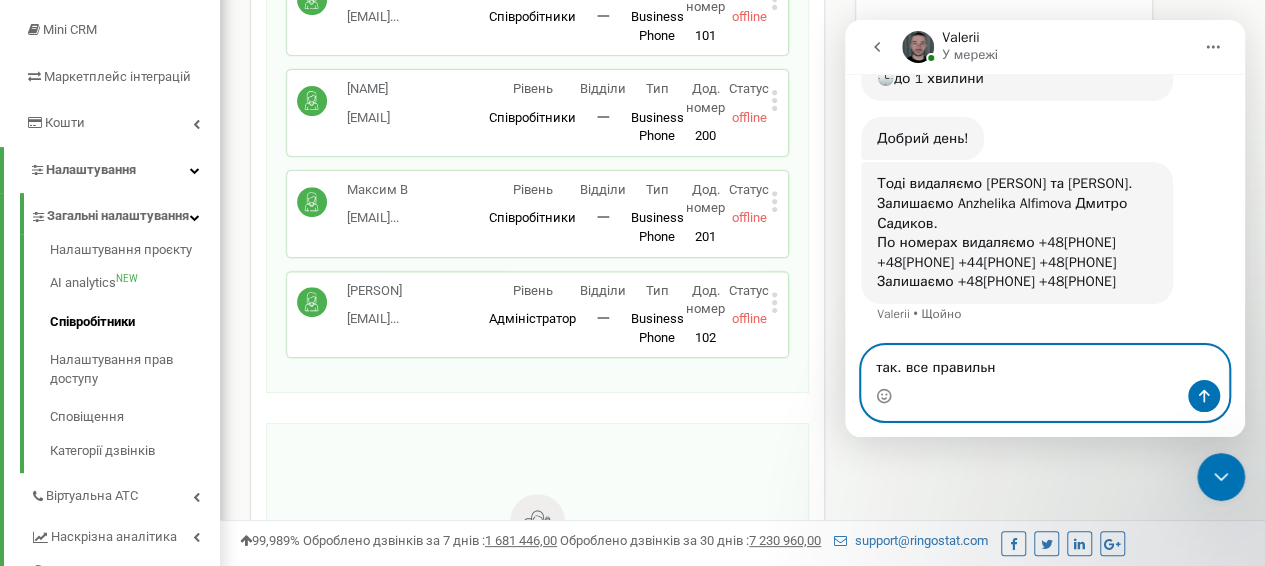 type on "так. все правильно" 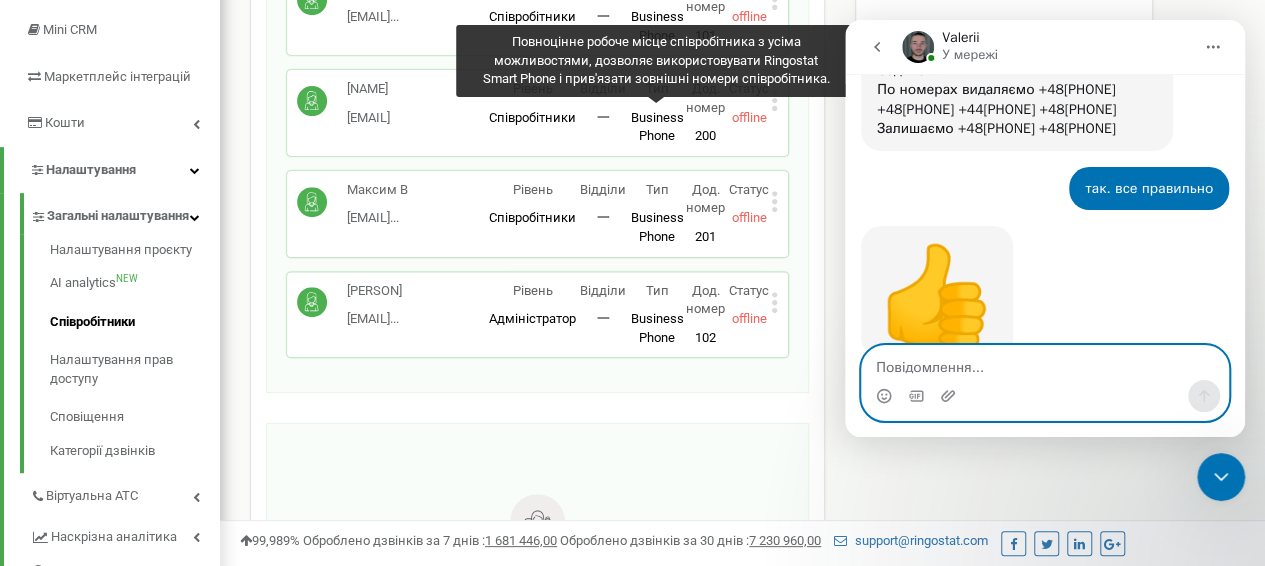 scroll, scrollTop: 650, scrollLeft: 0, axis: vertical 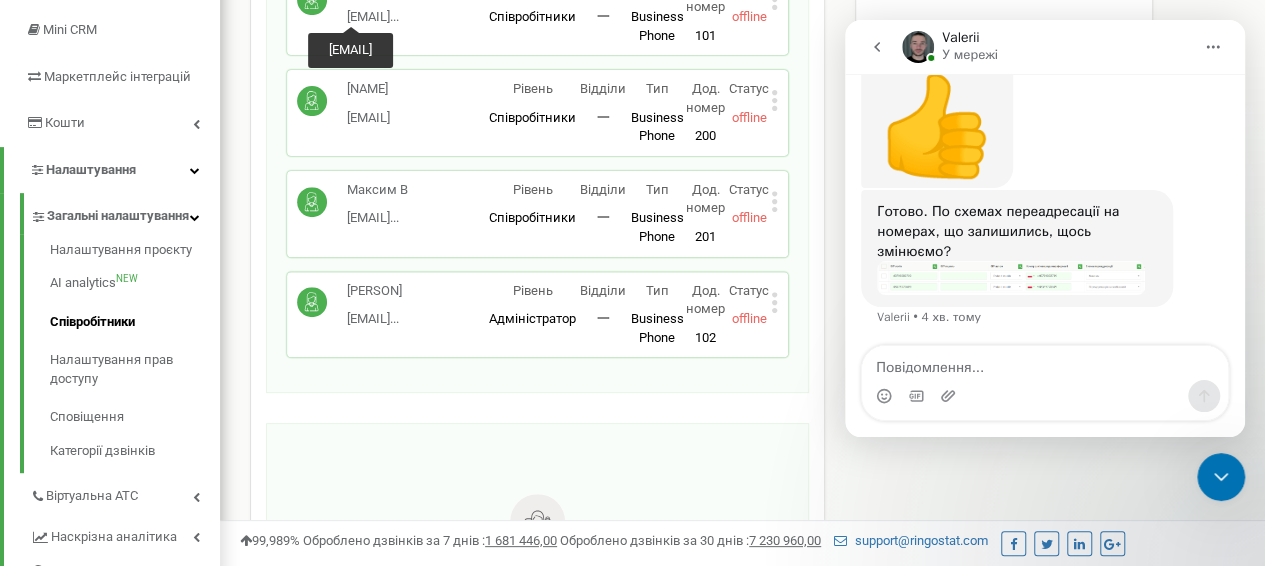 click at bounding box center [1011, 278] 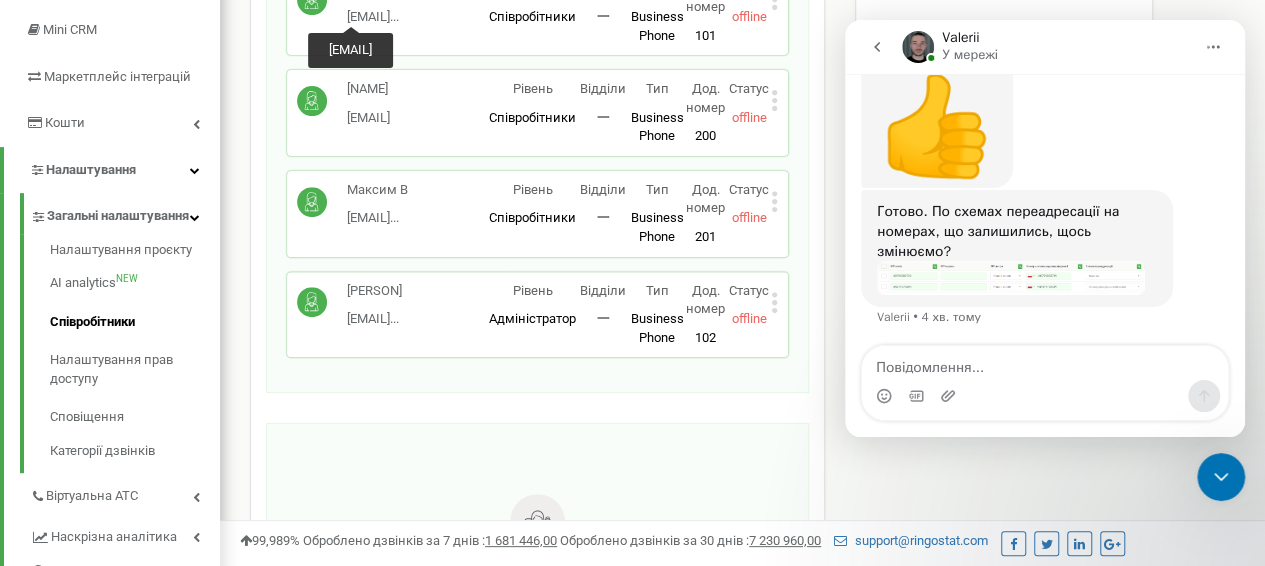 scroll, scrollTop: 0, scrollLeft: 0, axis: both 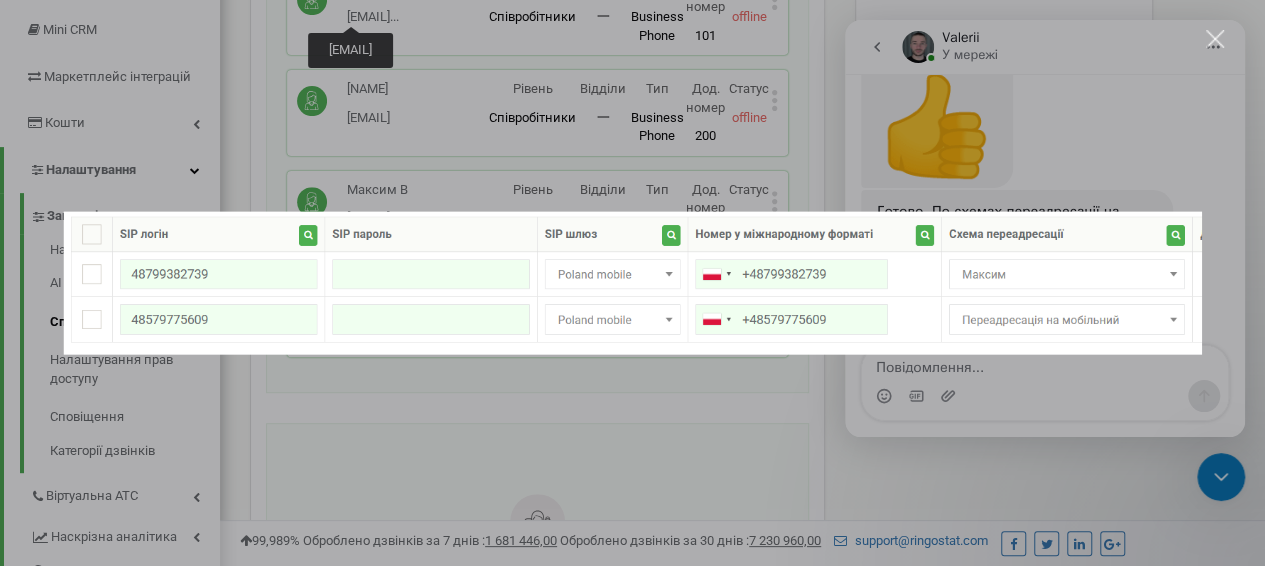 click at bounding box center [632, 283] 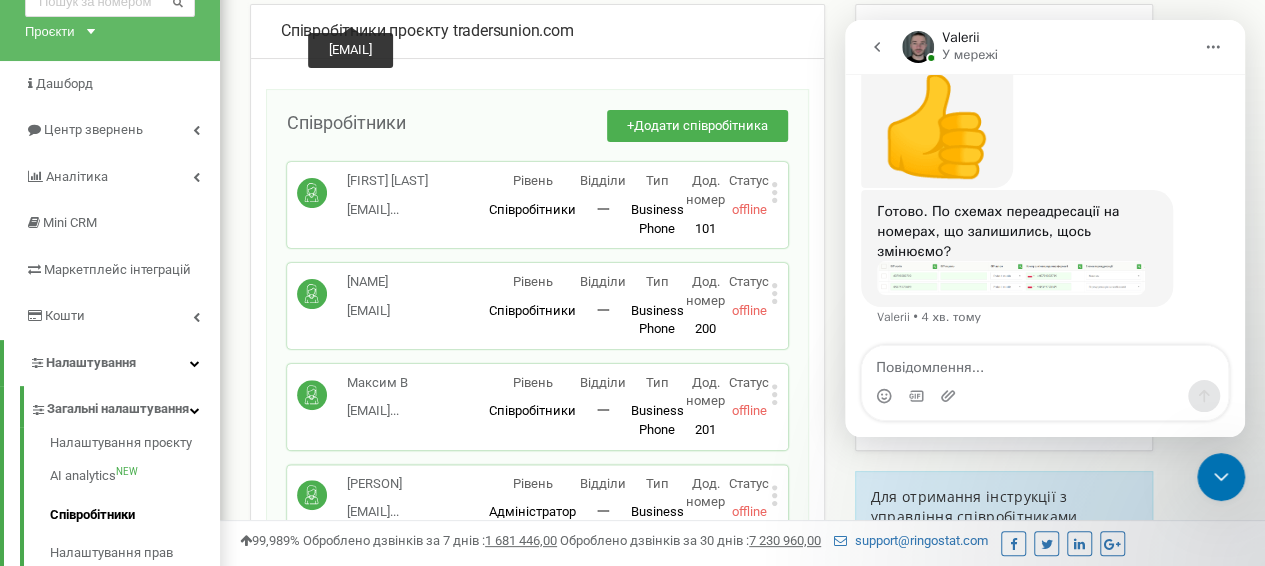 scroll, scrollTop: 100, scrollLeft: 0, axis: vertical 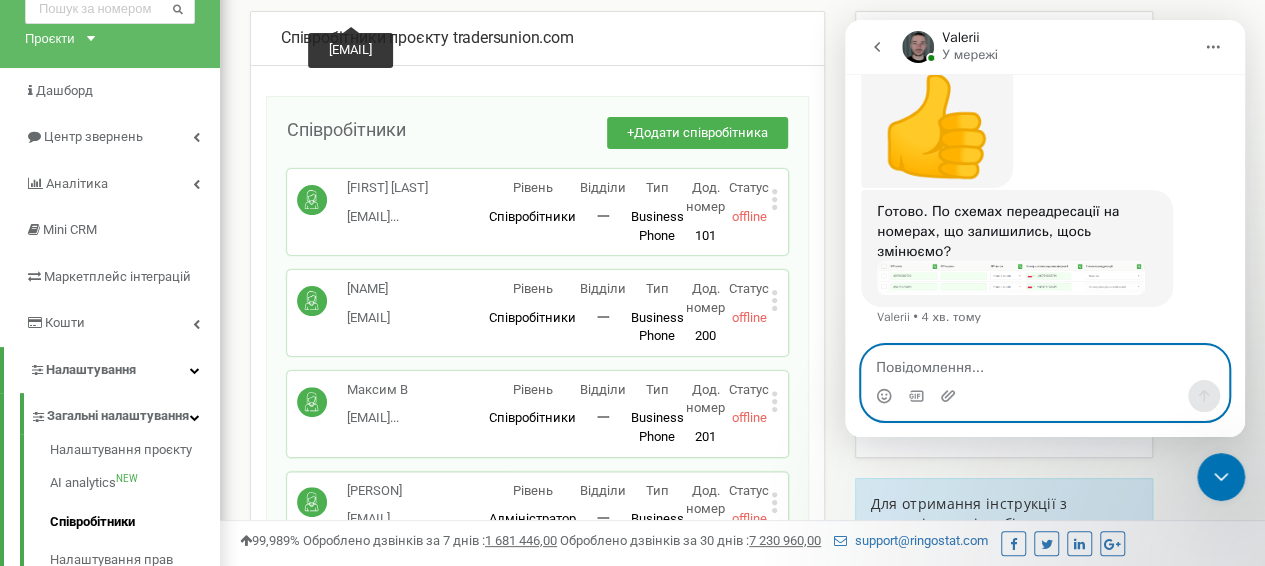 click at bounding box center [1045, 363] 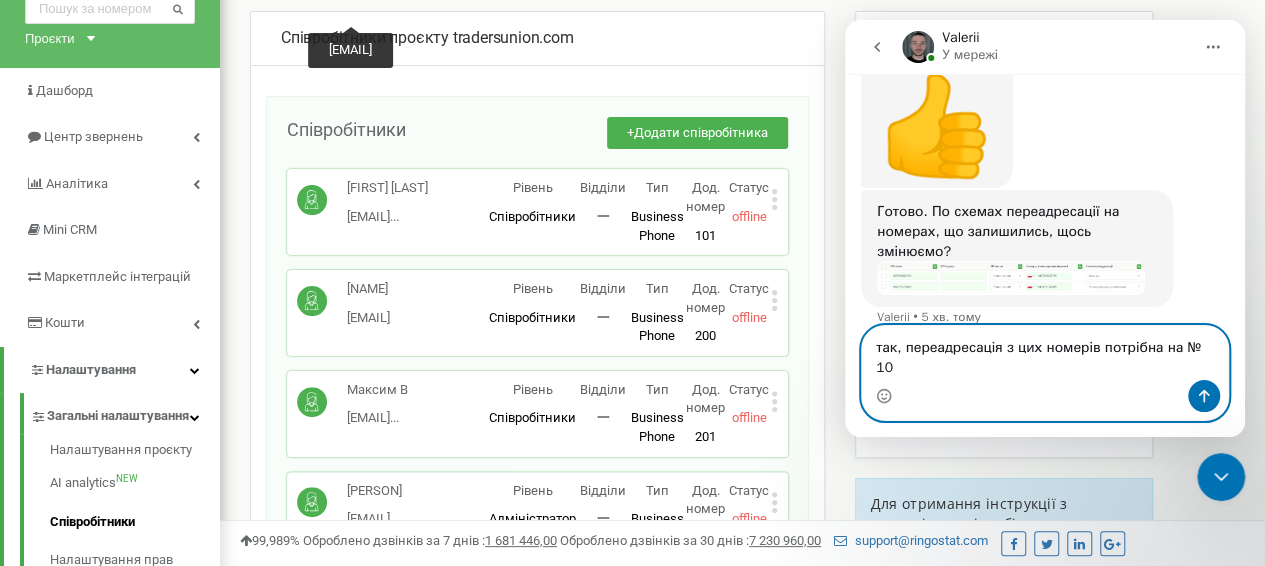type on "так, переадресація з цих номерів потрібна на № 101" 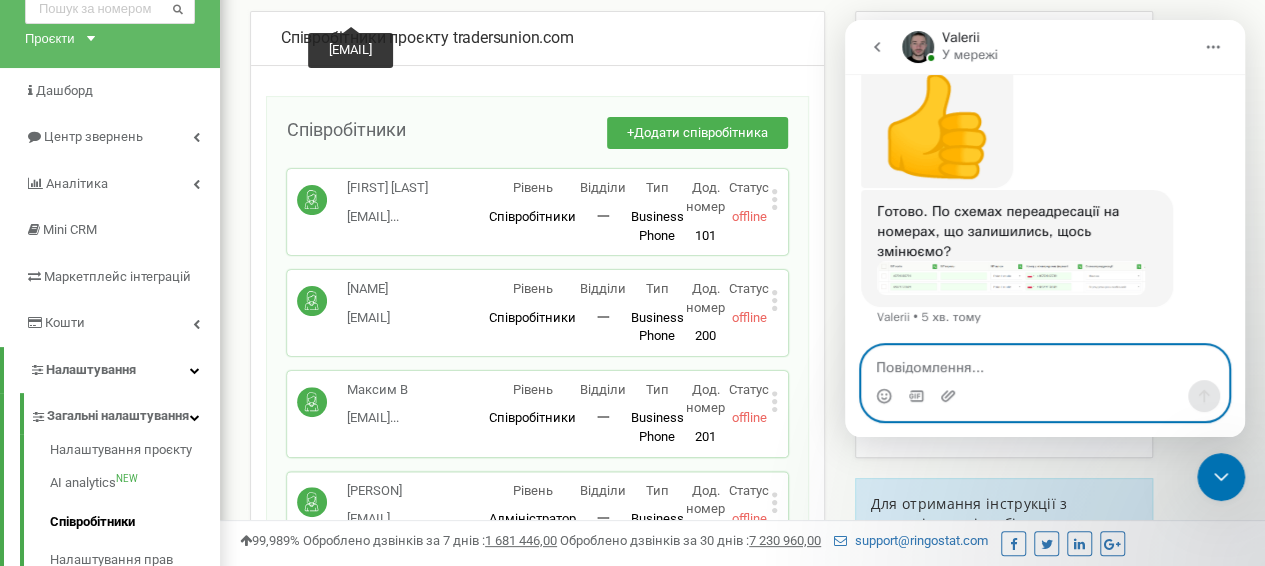 scroll, scrollTop: 828, scrollLeft: 0, axis: vertical 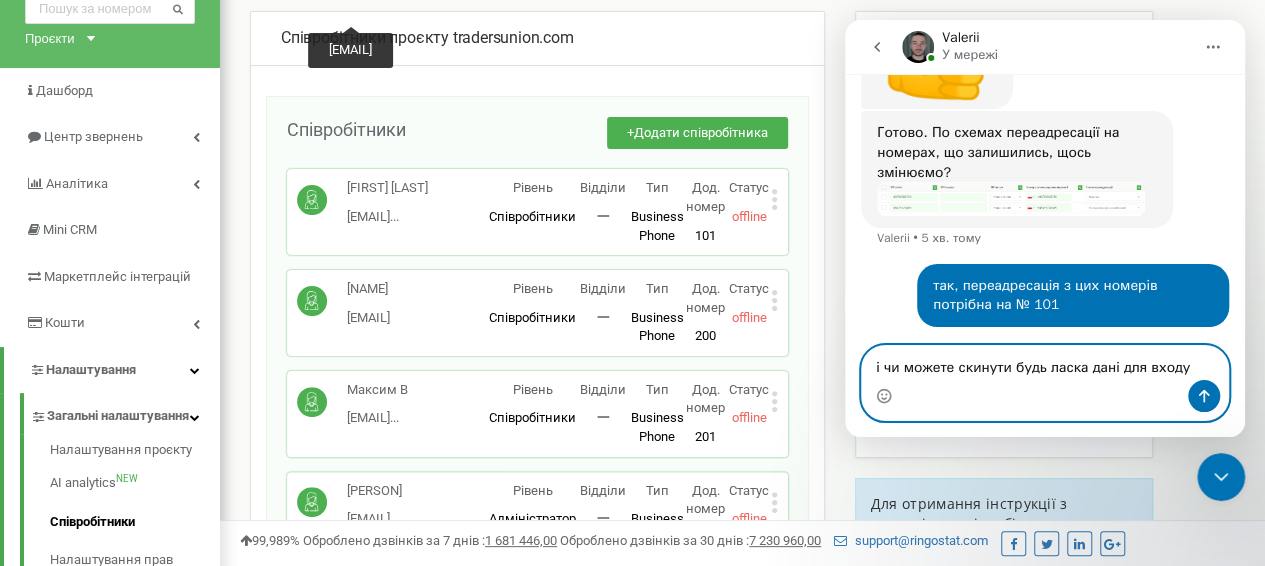 type on "і чи можете скинути будь ласка дані для входу" 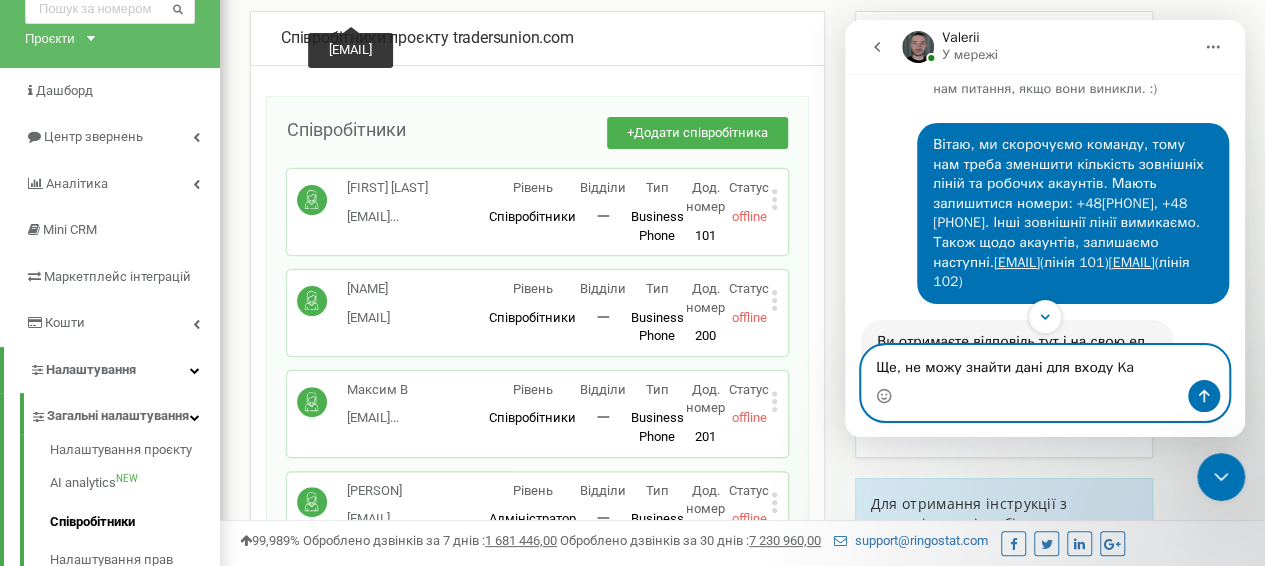 scroll, scrollTop: 100, scrollLeft: 0, axis: vertical 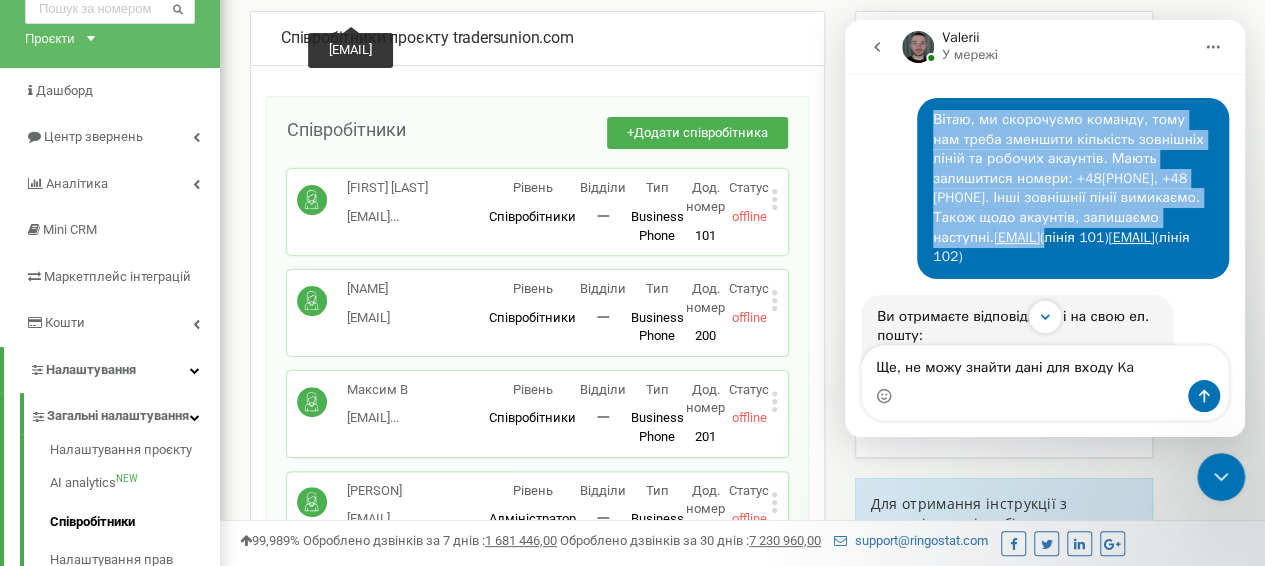 drag, startPoint x: 979, startPoint y: 219, endPoint x: 1083, endPoint y: 219, distance: 104 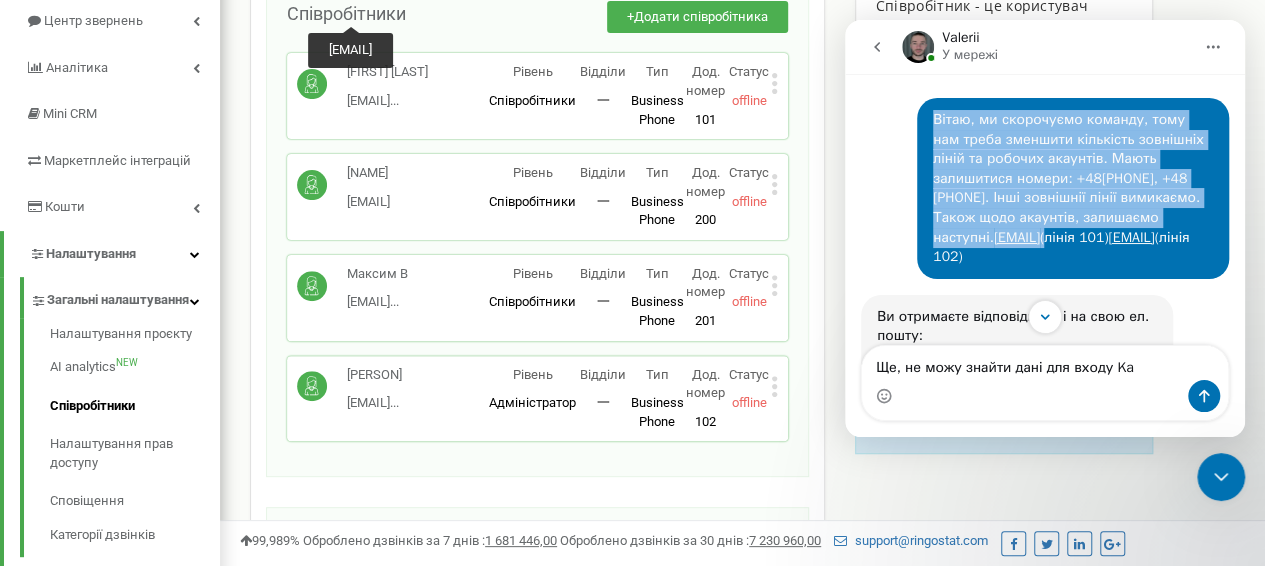 scroll, scrollTop: 400, scrollLeft: 0, axis: vertical 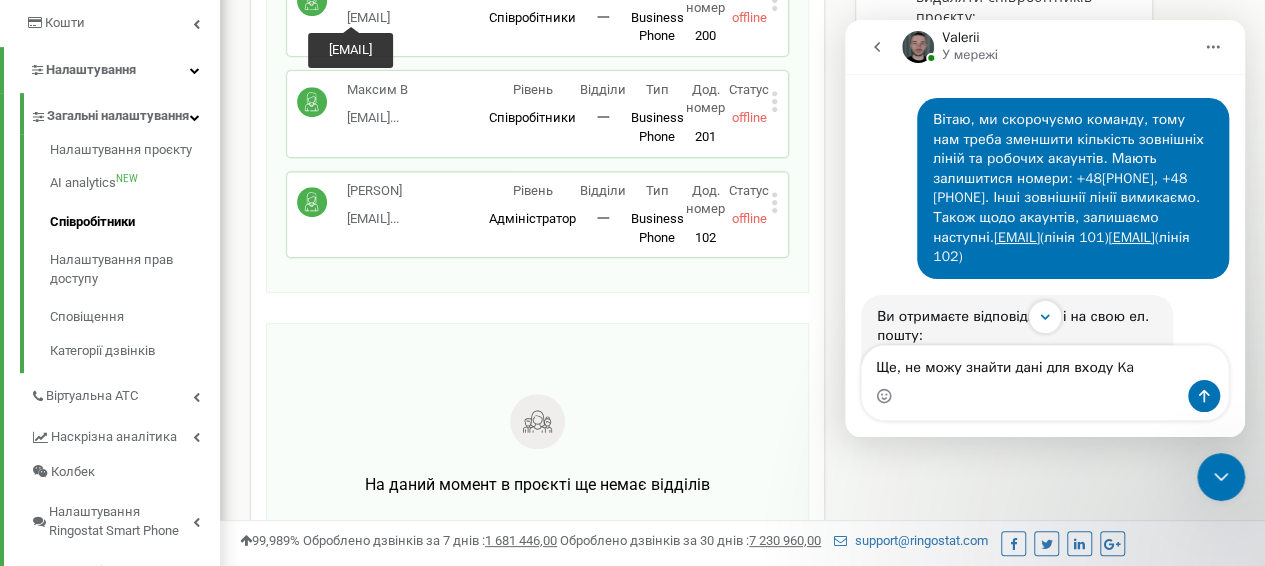 click at bounding box center [1045, 396] 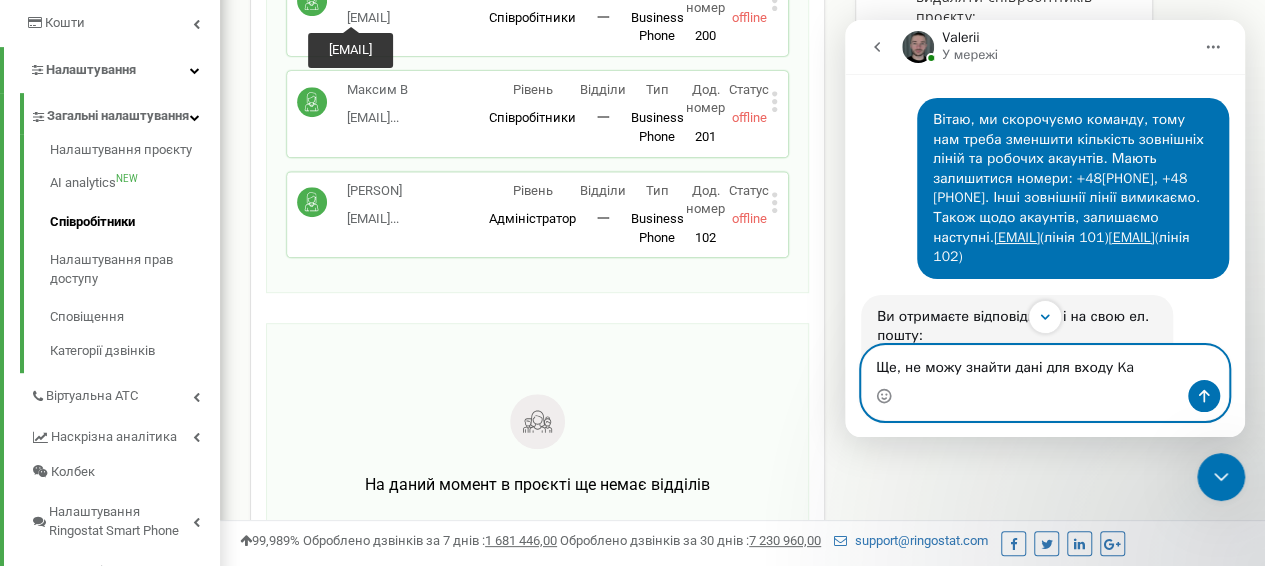 drag, startPoint x: 1104, startPoint y: 367, endPoint x: 1146, endPoint y: 370, distance: 42.107006 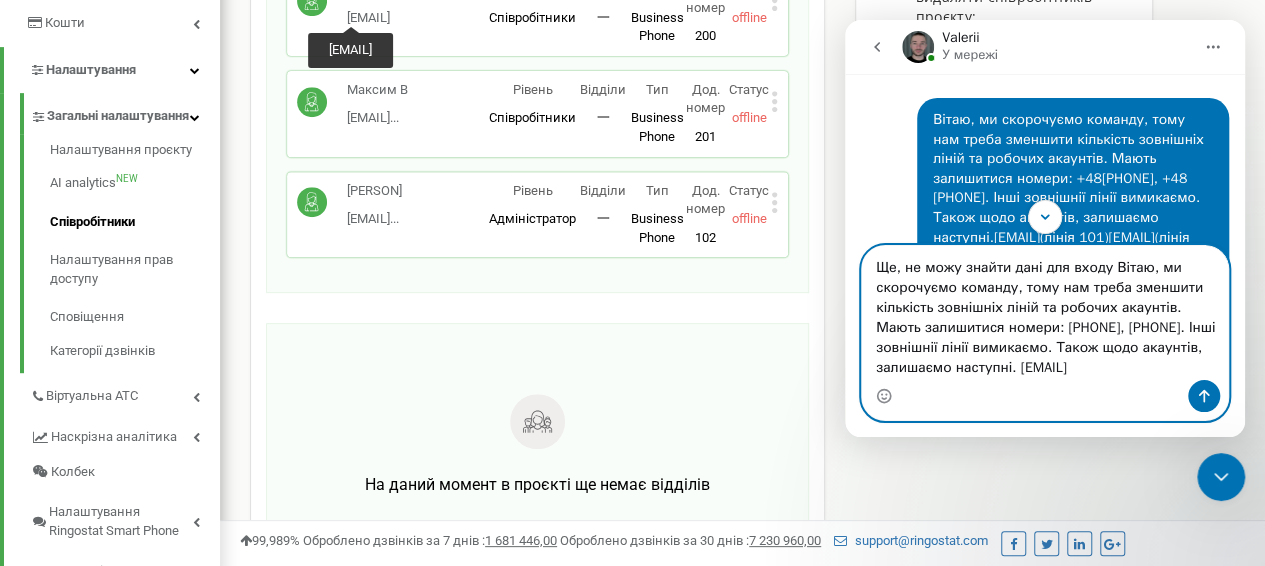 scroll, scrollTop: 0, scrollLeft: 0, axis: both 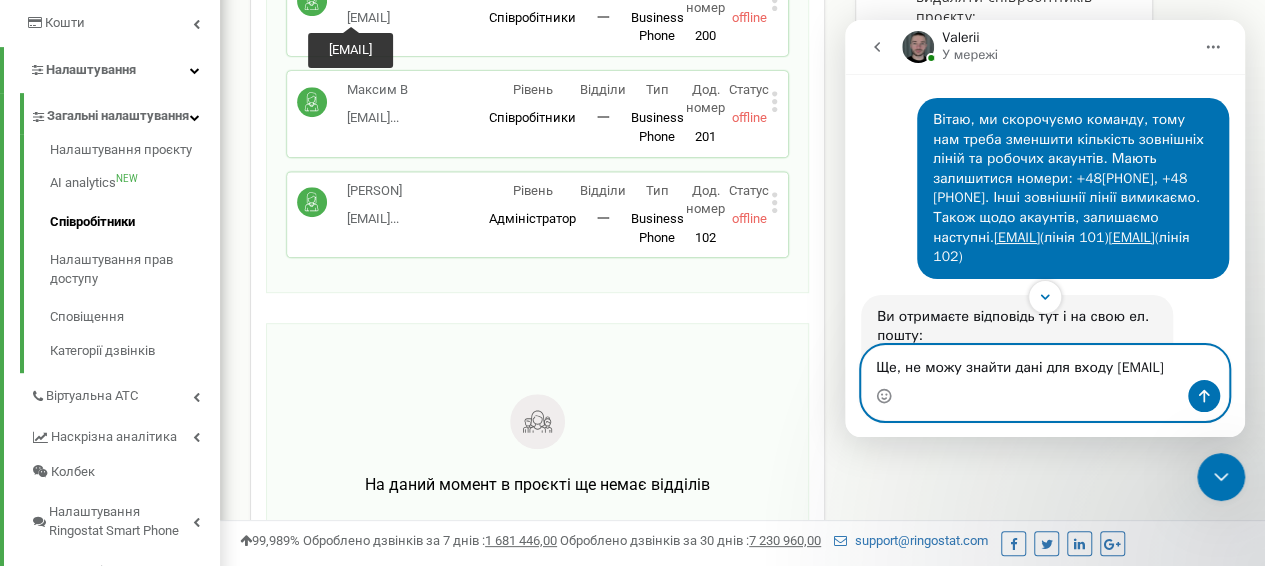 click on "Ще, не можу знайти дані для входу kate.s@tradersunion.com" at bounding box center [1045, 363] 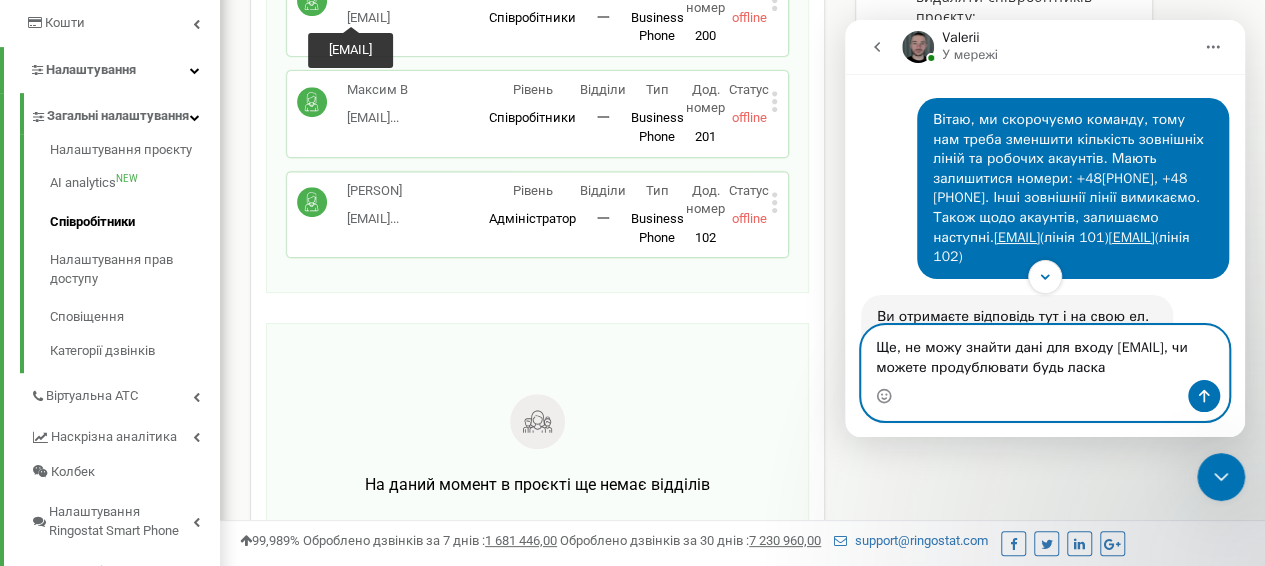 type on "Ще, не можу знайти дані для входу kate.s@tradersunion.com, чи можете продублювати будь ласка?" 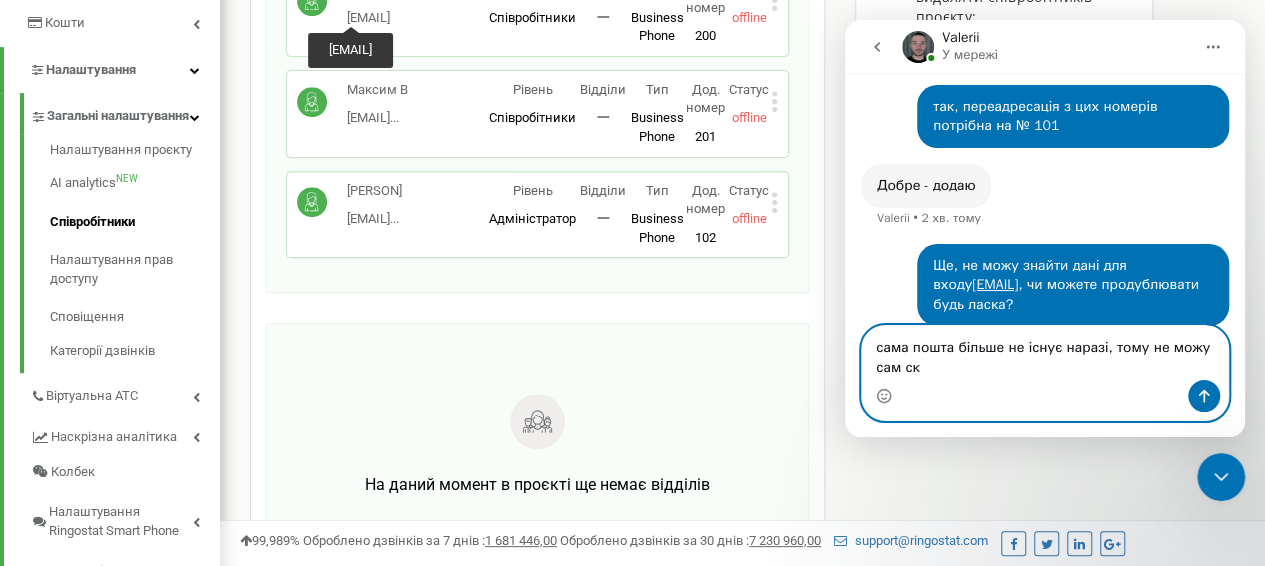 scroll, scrollTop: 1007, scrollLeft: 0, axis: vertical 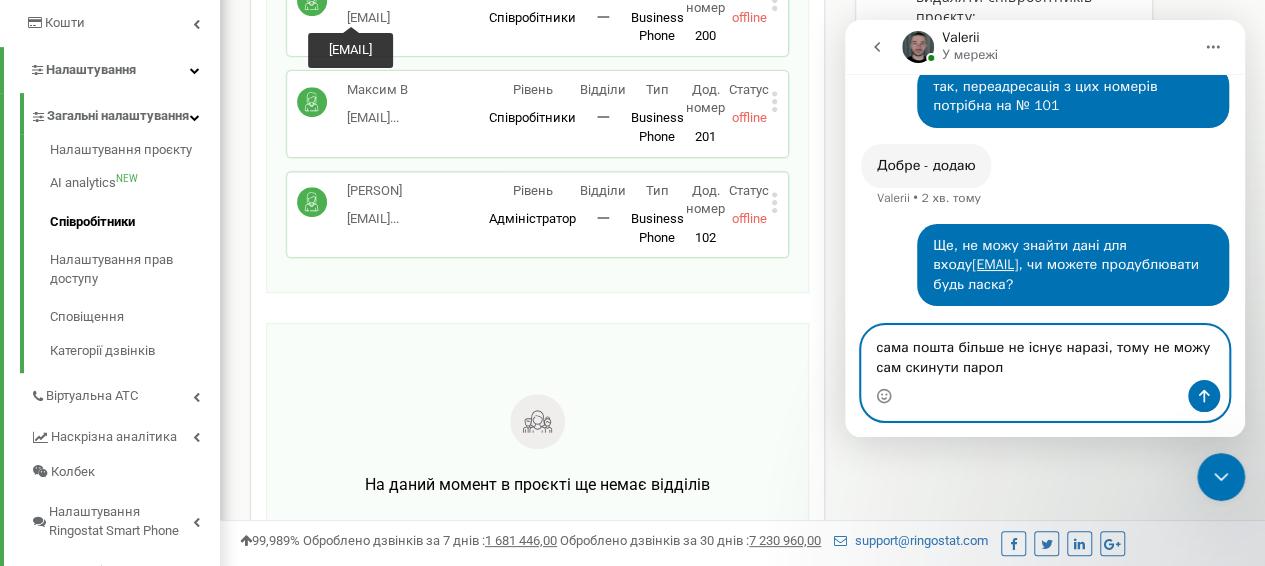 type on "сама пошта більше не існує наразі, тому не можу сам скинути пароль" 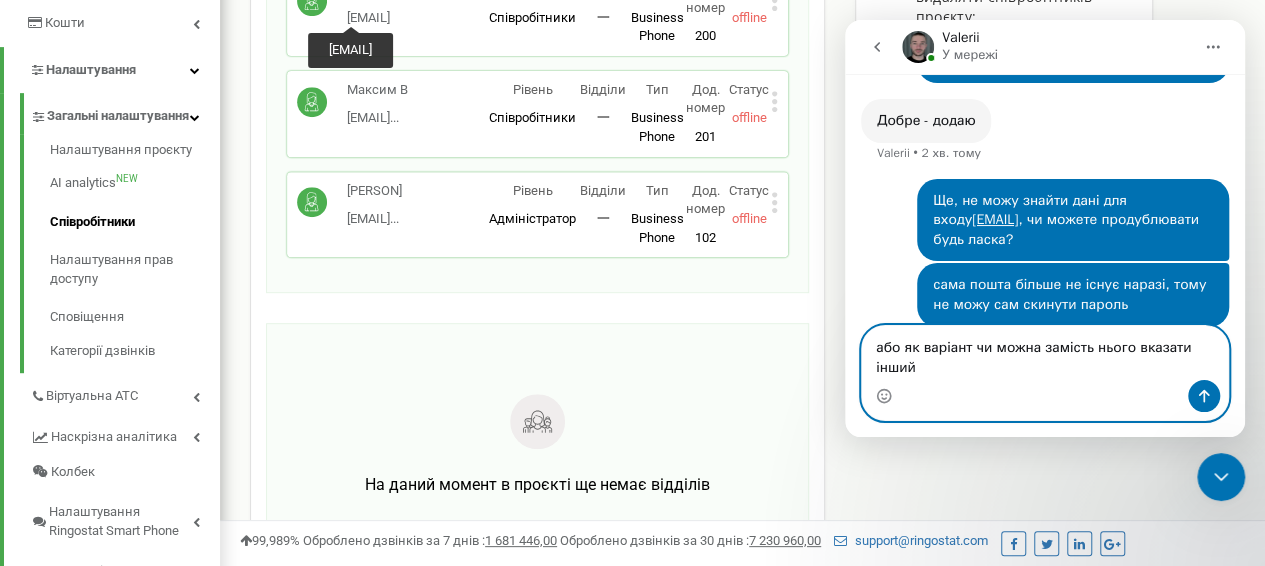 scroll, scrollTop: 1072, scrollLeft: 0, axis: vertical 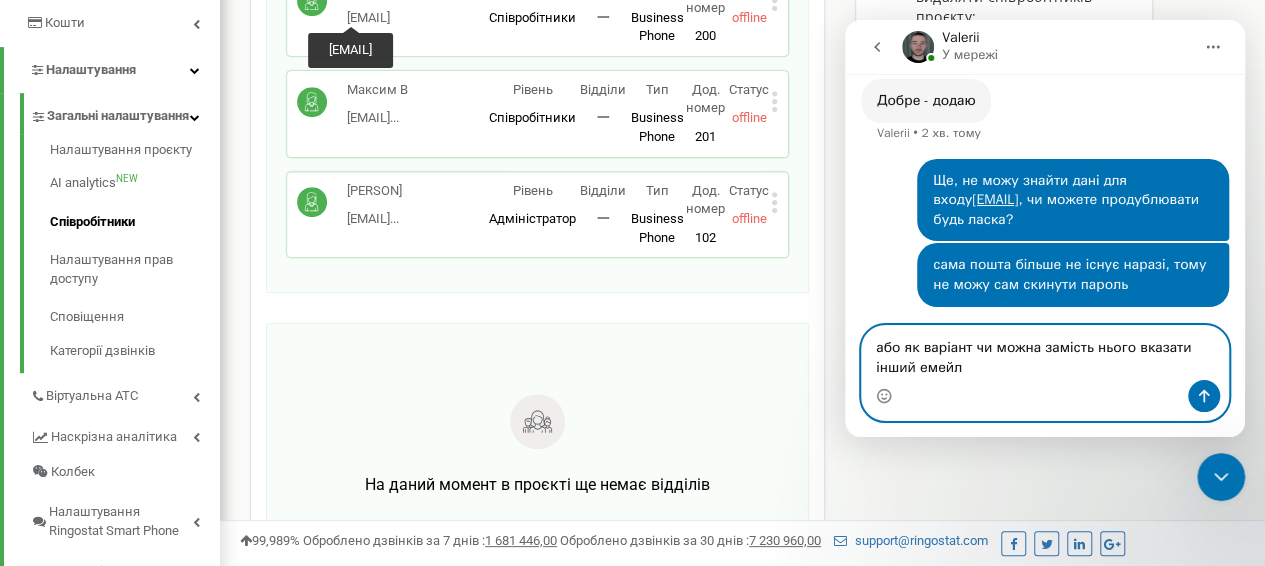 type on "або як варіант чи можна замість нього вказати інший емейл?" 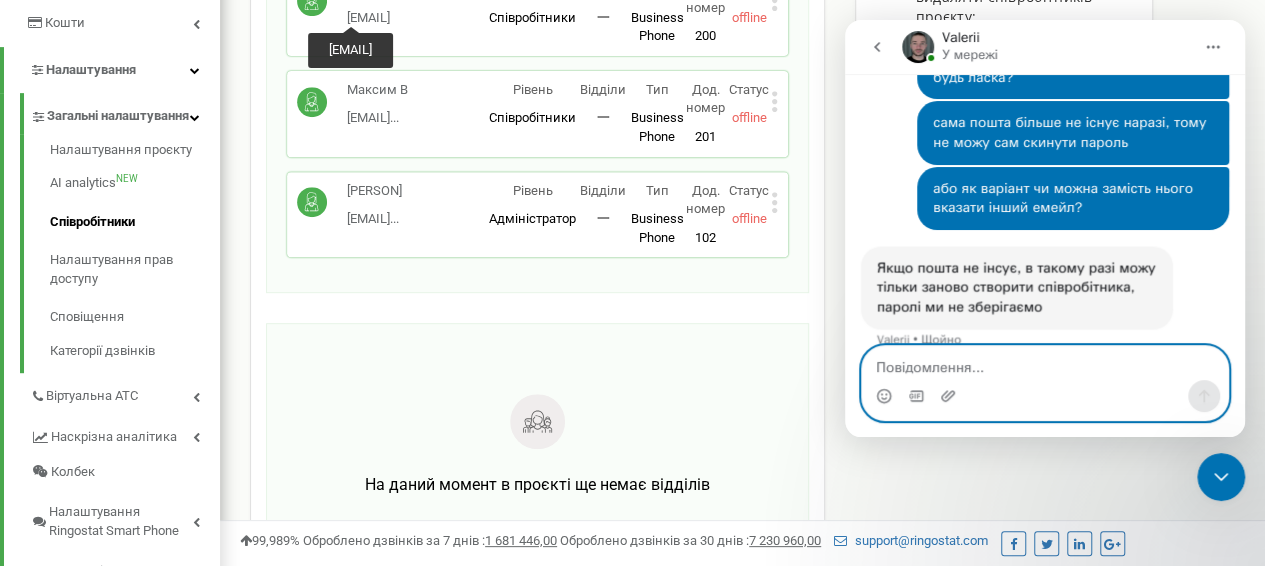 scroll, scrollTop: 1216, scrollLeft: 0, axis: vertical 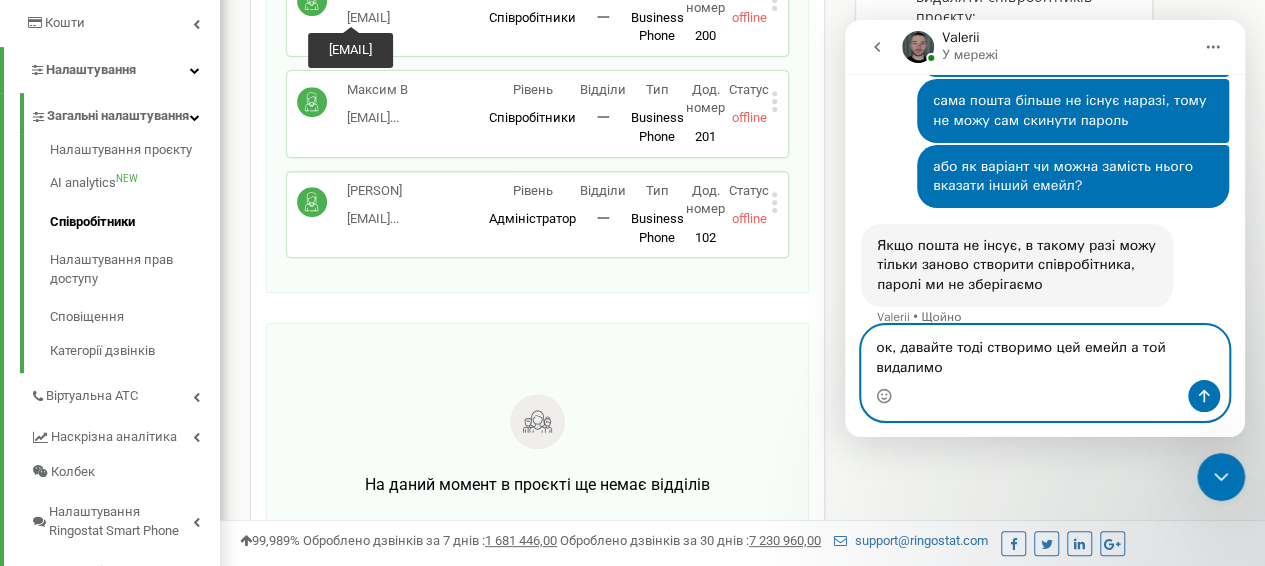 click on "ок, давайте тоді створимо цей емейл а той видалимо" at bounding box center (1045, 353) 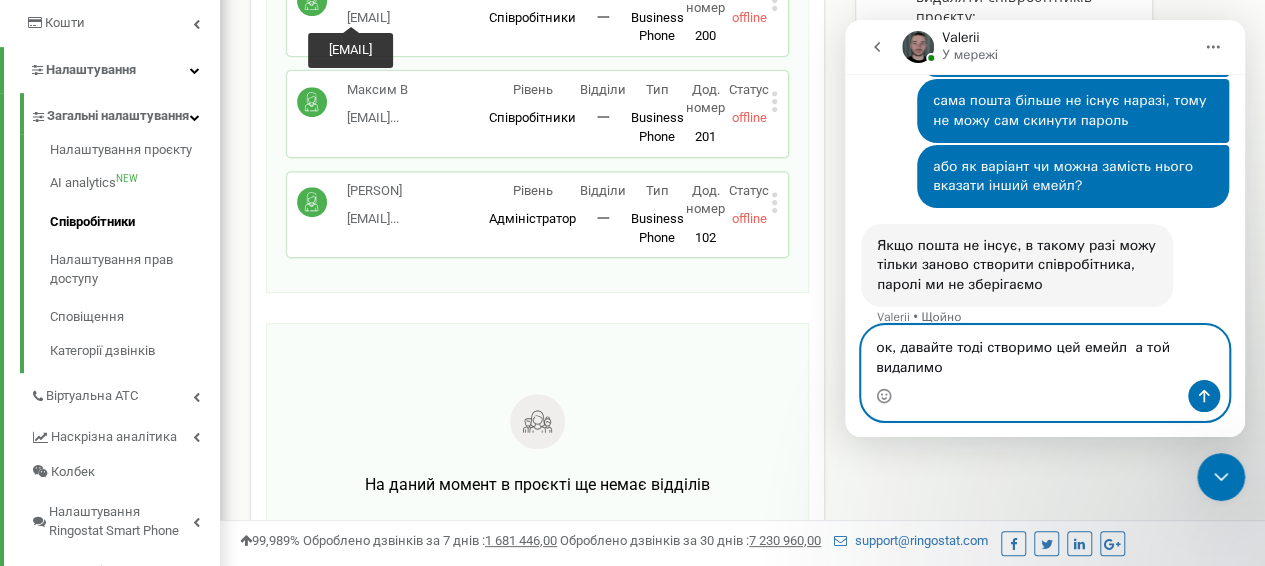 scroll, scrollTop: 1236, scrollLeft: 0, axis: vertical 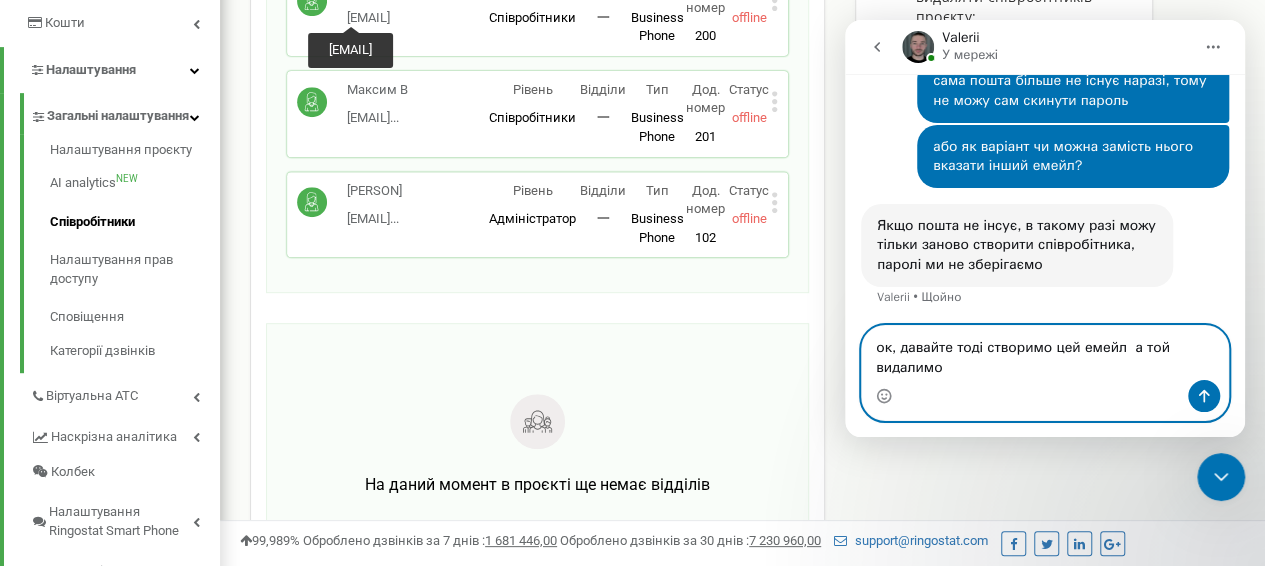 paste on "[EMAIL]" 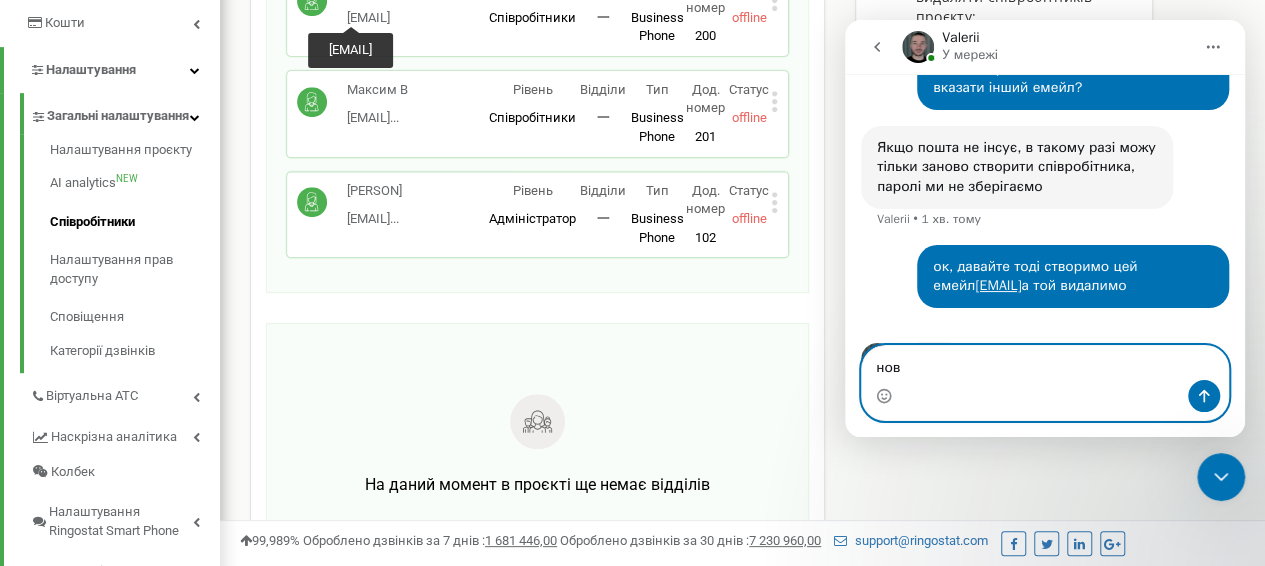 scroll, scrollTop: 1392, scrollLeft: 0, axis: vertical 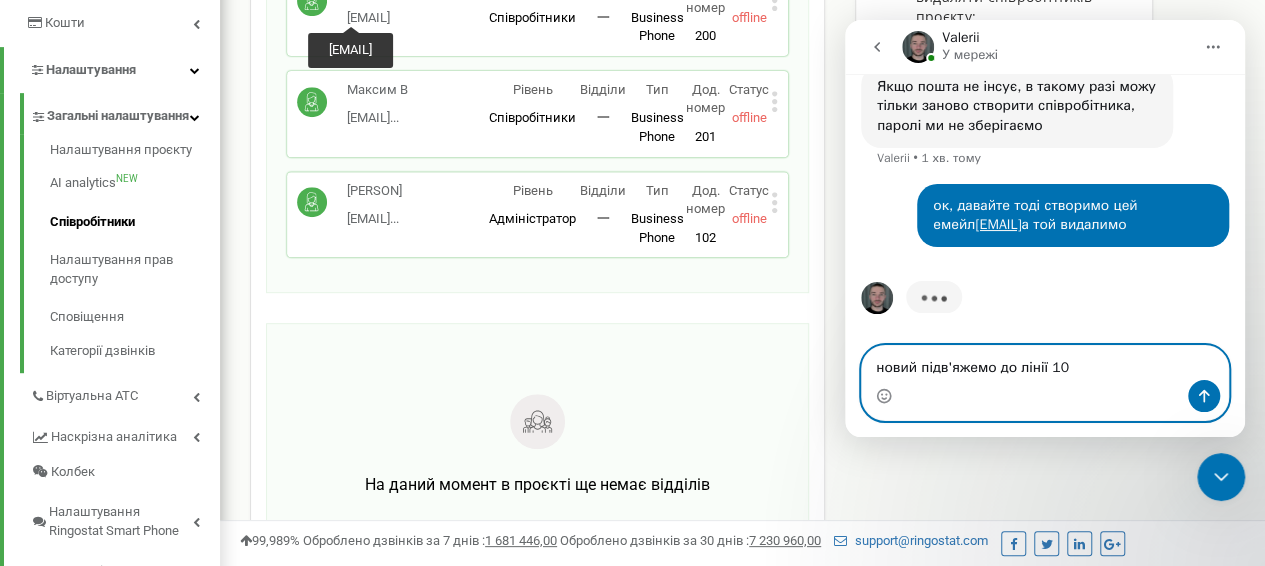 type on "новий підв'яжемо до лінії 101" 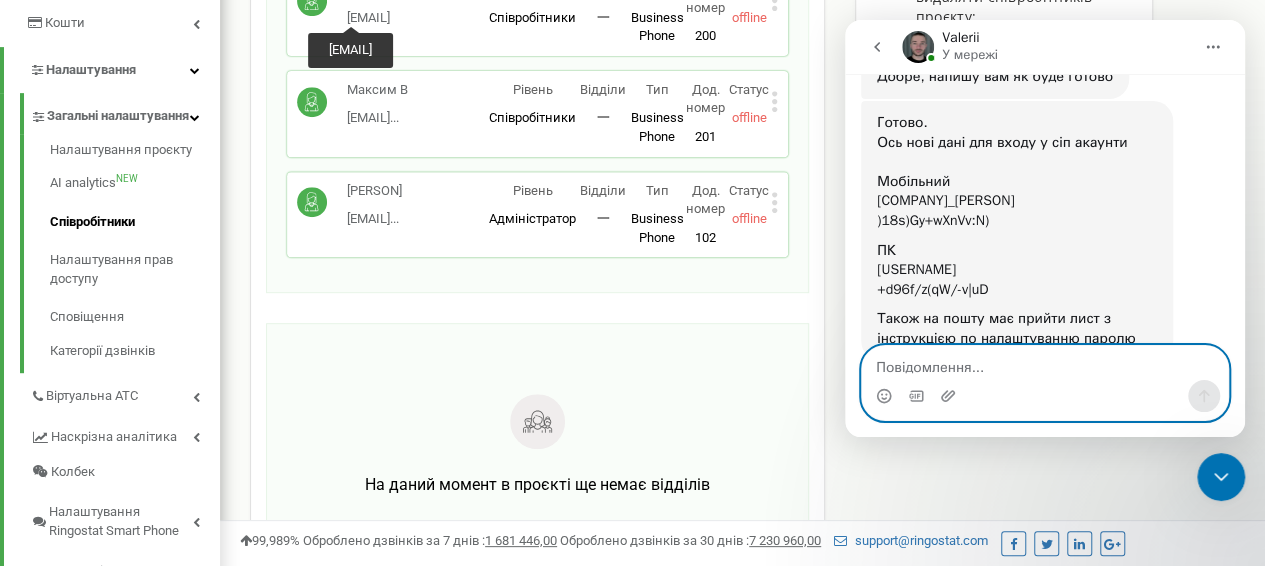 scroll, scrollTop: 1582, scrollLeft: 0, axis: vertical 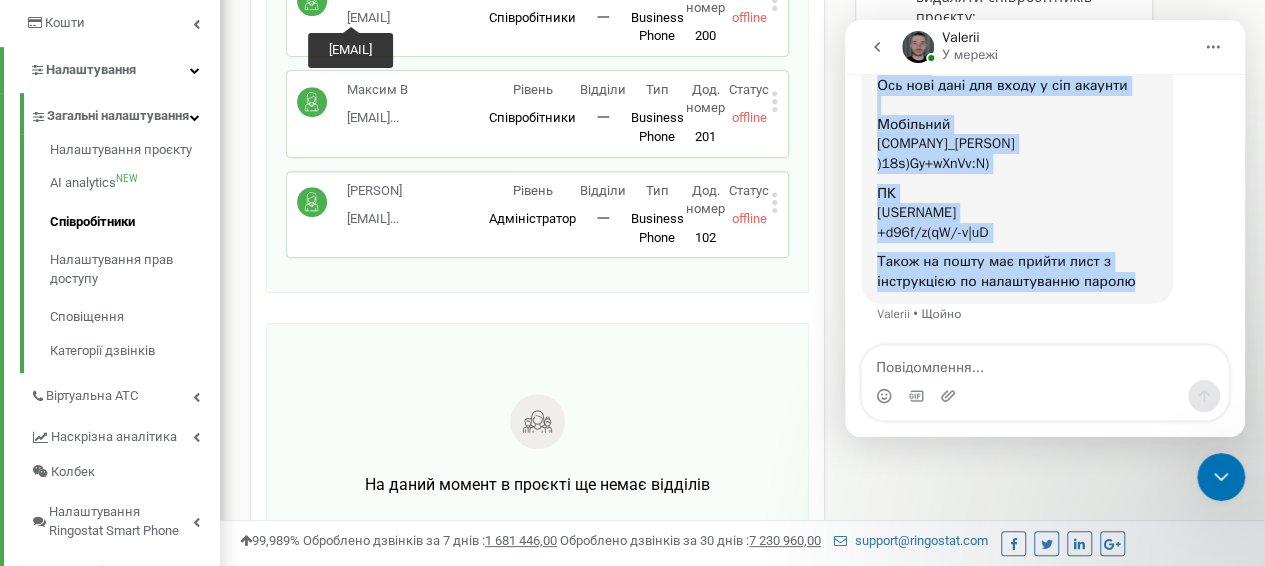 drag, startPoint x: 871, startPoint y: 161, endPoint x: 1185, endPoint y: 289, distance: 339.087 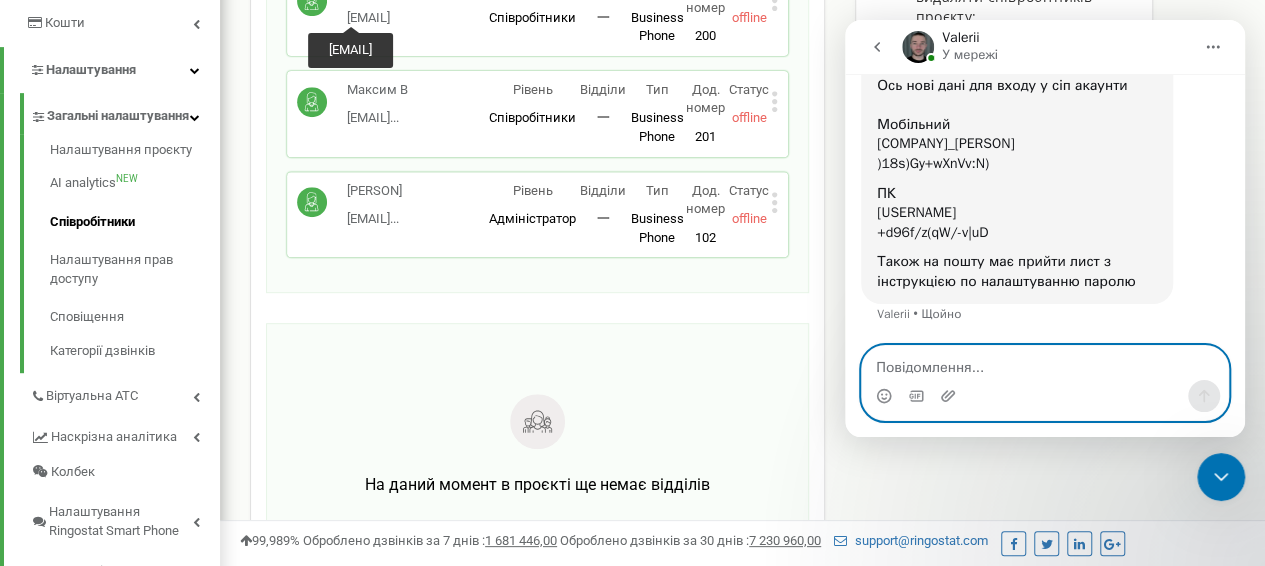 click at bounding box center (1045, 363) 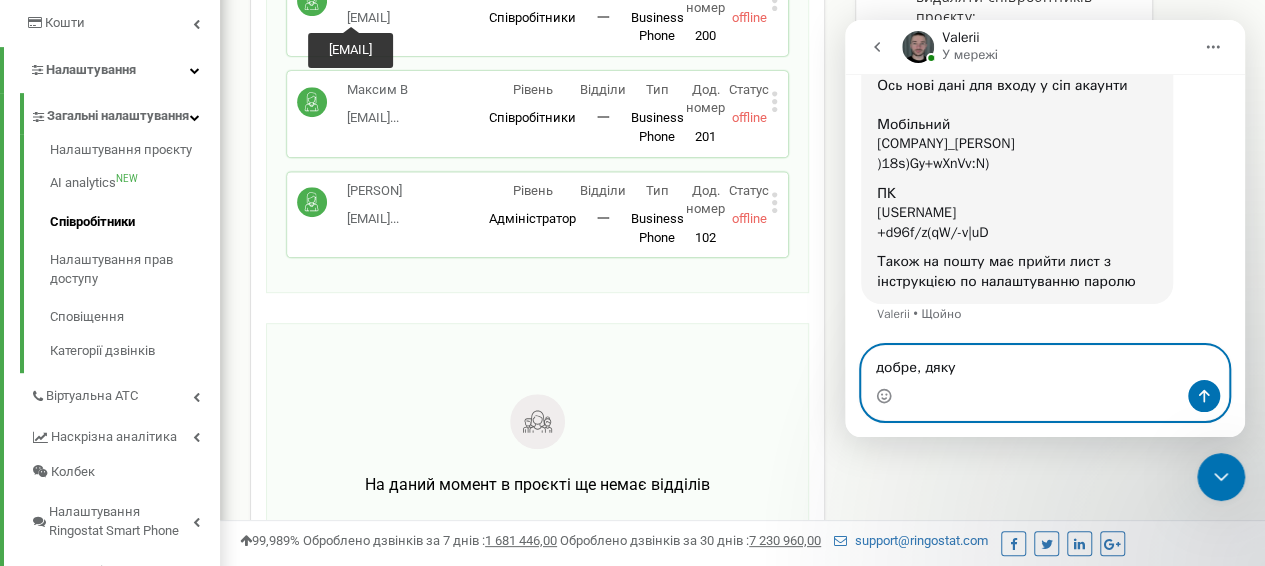 type on "добре, дякую" 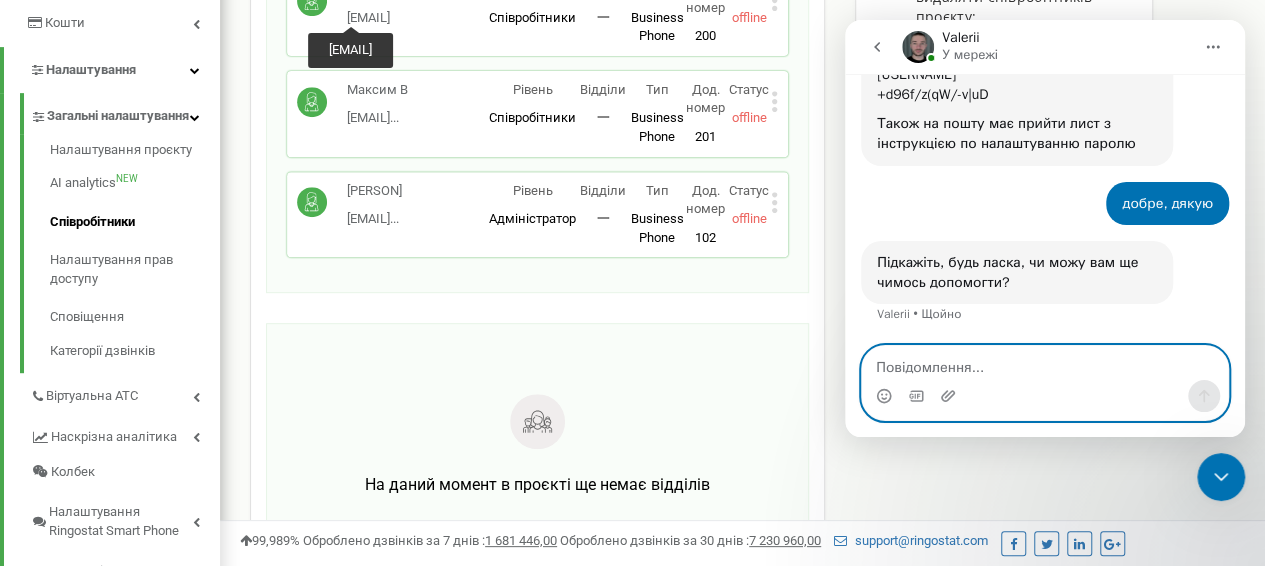 scroll, scrollTop: 1820, scrollLeft: 0, axis: vertical 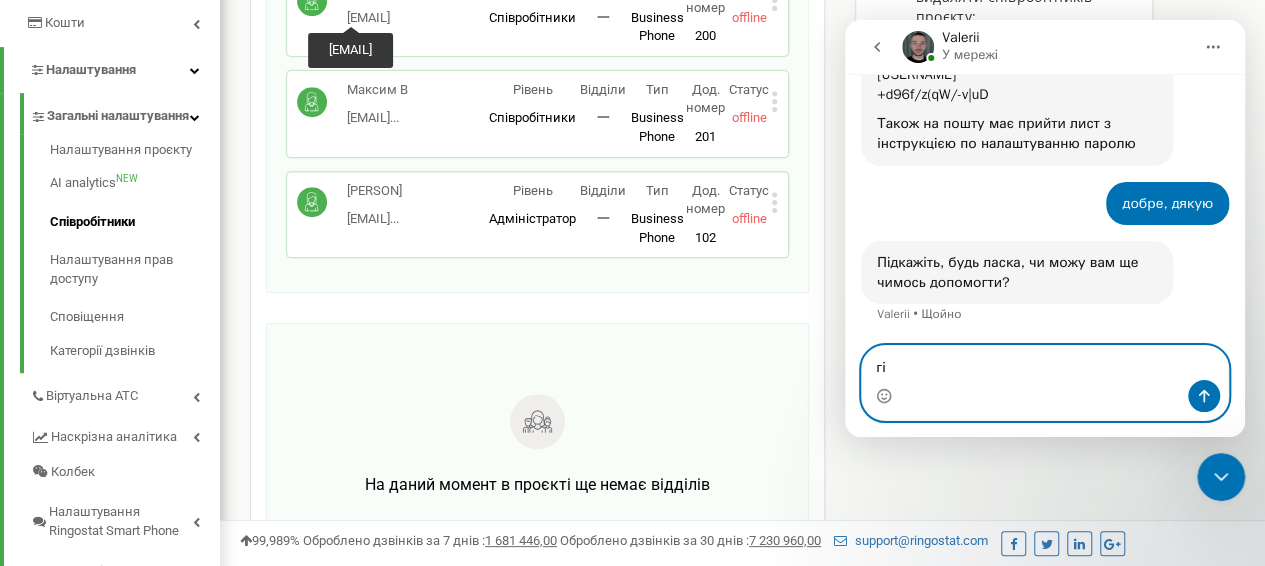 type on "г" 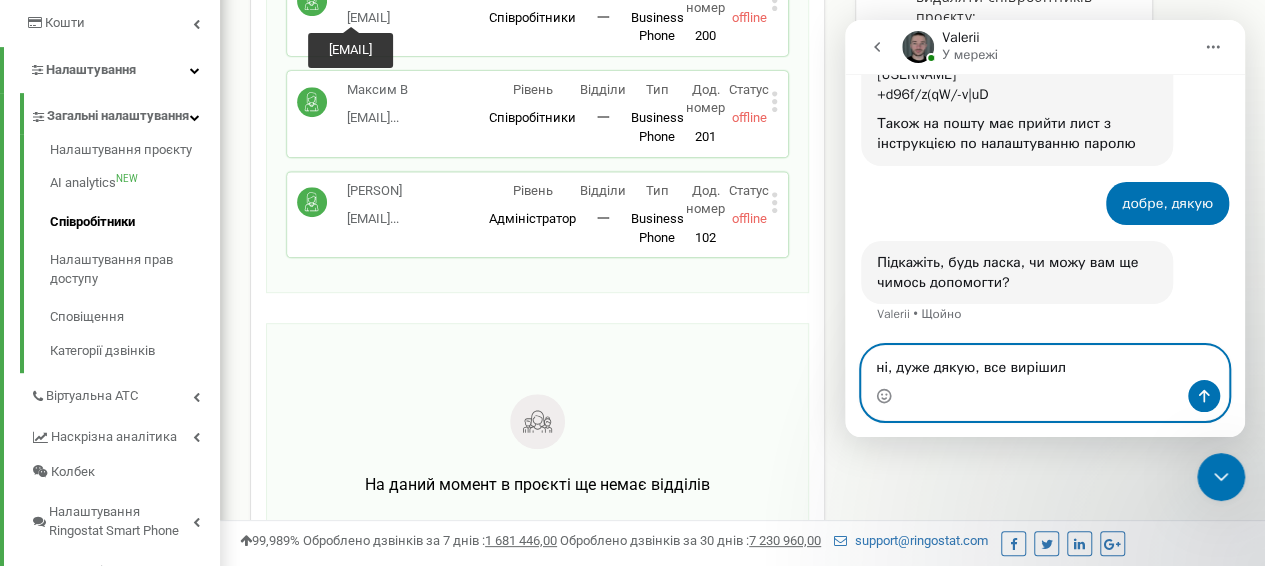 type on "ні, дуже дякую, все вирішили" 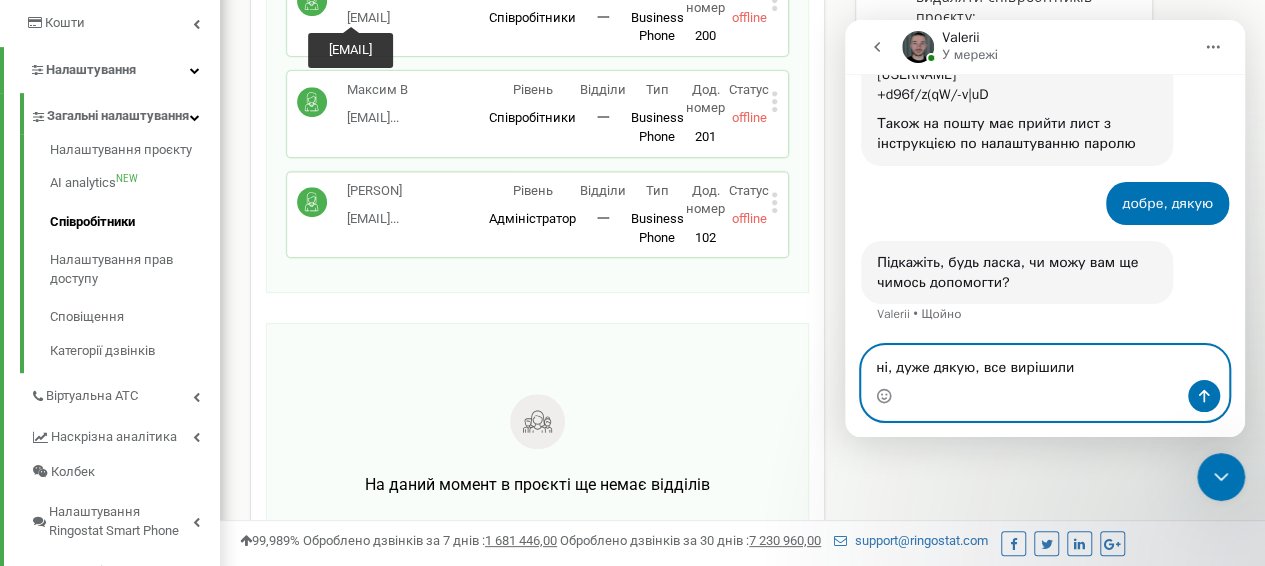 type 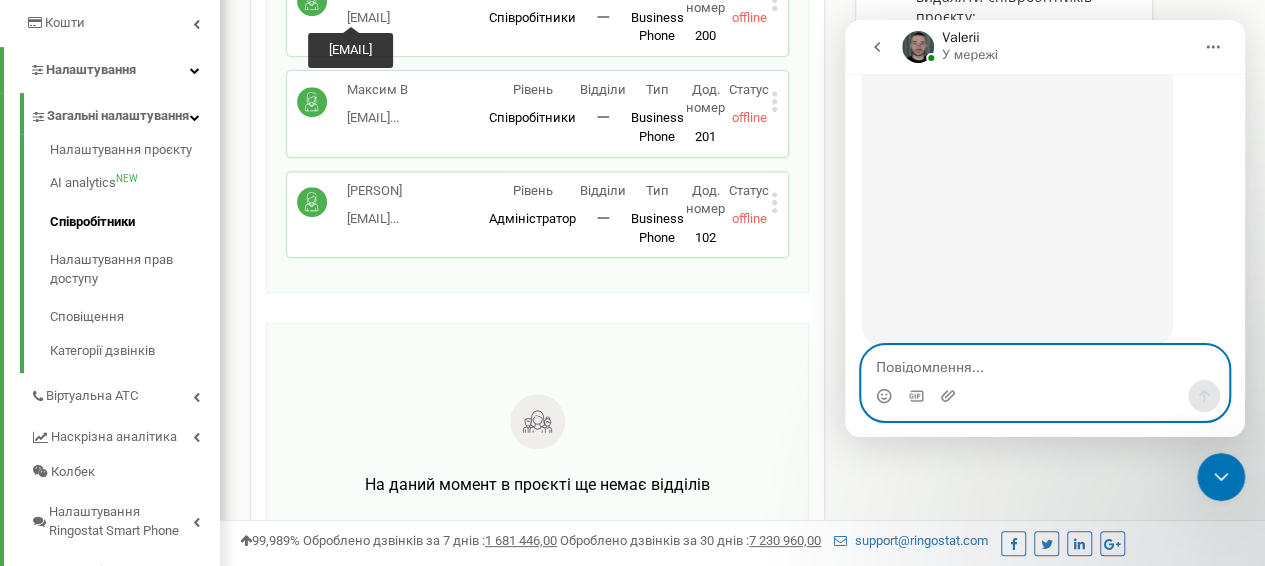 scroll, scrollTop: 2246, scrollLeft: 0, axis: vertical 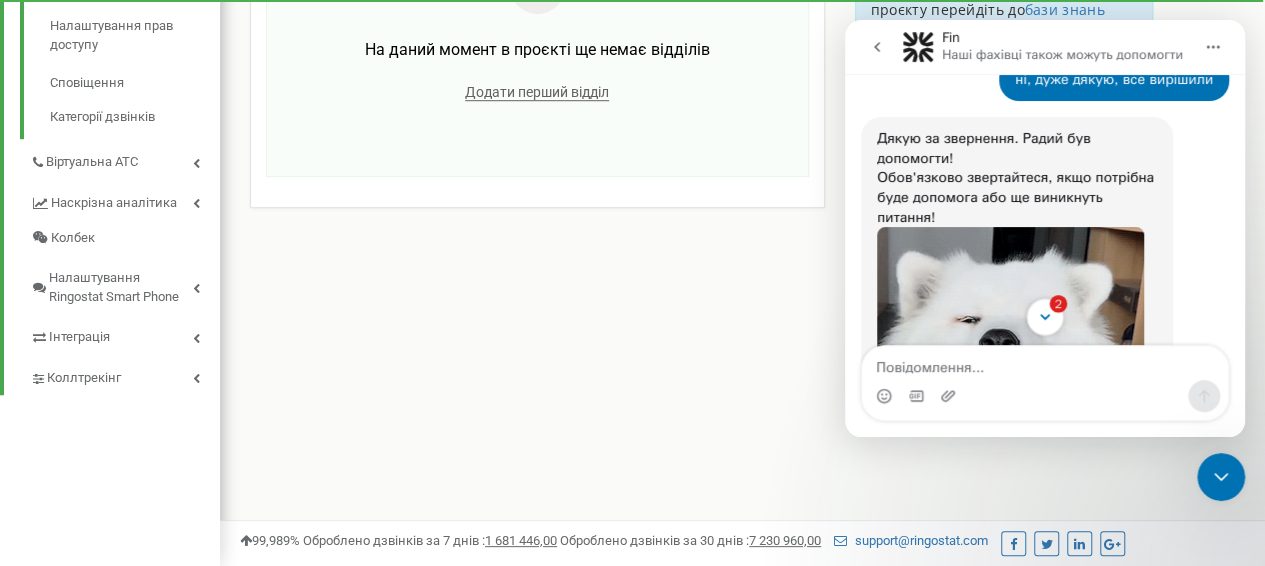 click 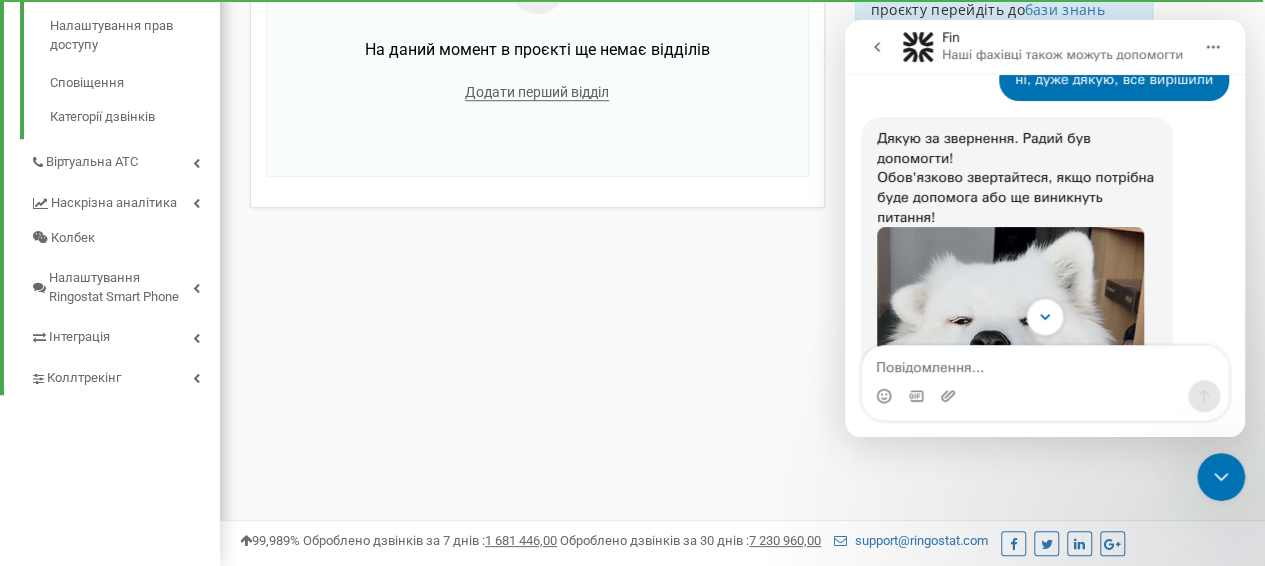 scroll, scrollTop: 2260, scrollLeft: 0, axis: vertical 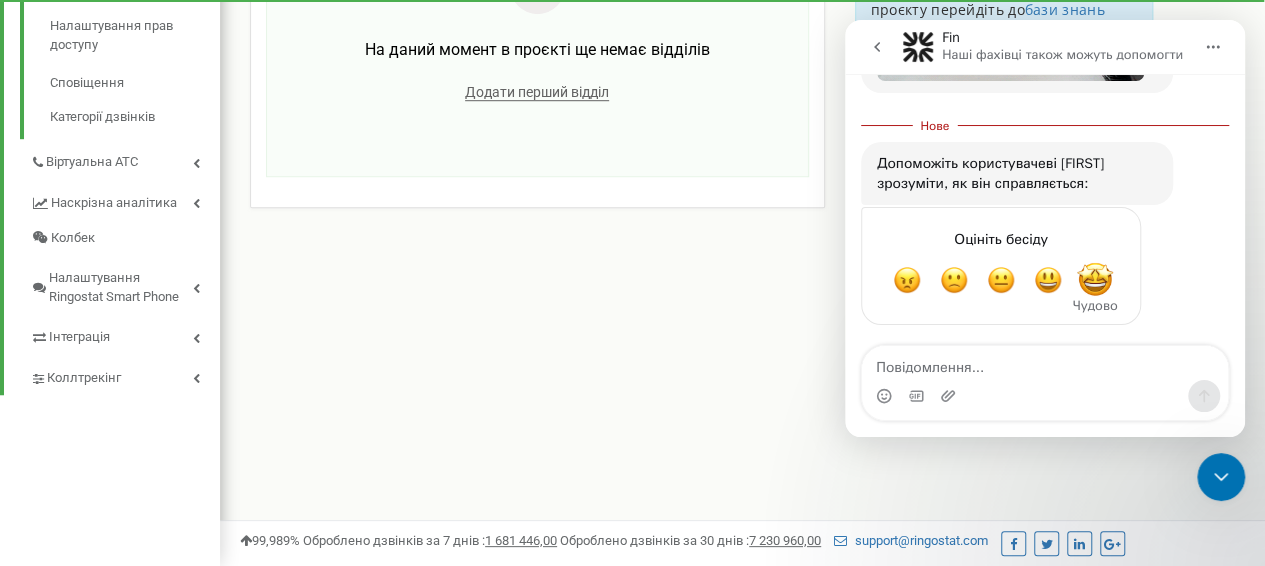 click at bounding box center [1095, 281] 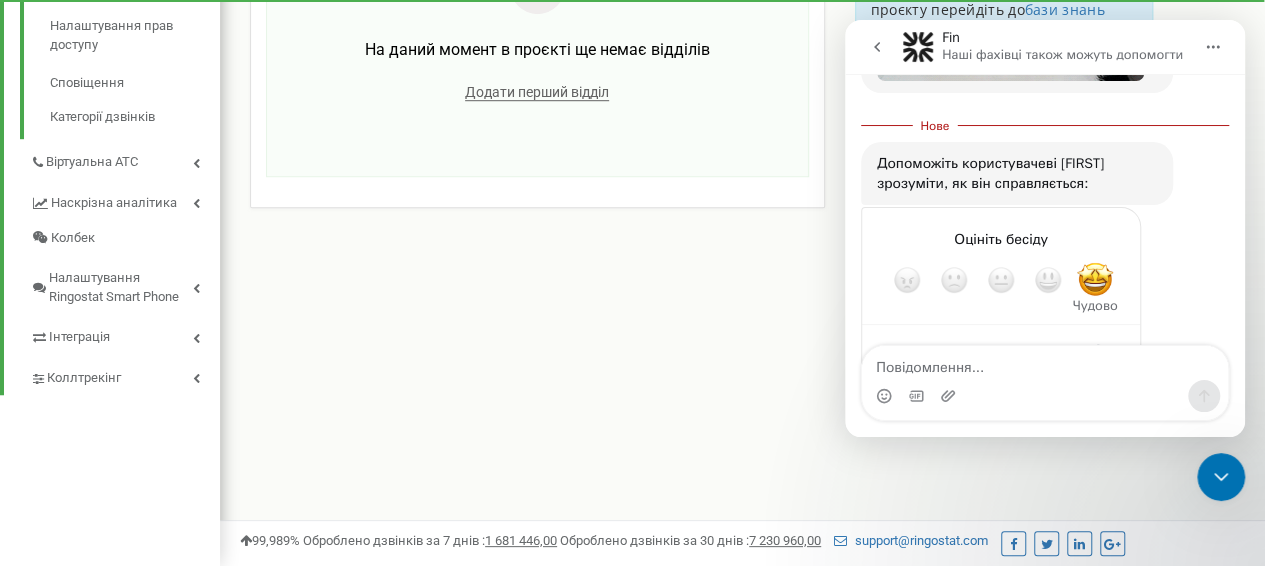 scroll, scrollTop: 2495, scrollLeft: 0, axis: vertical 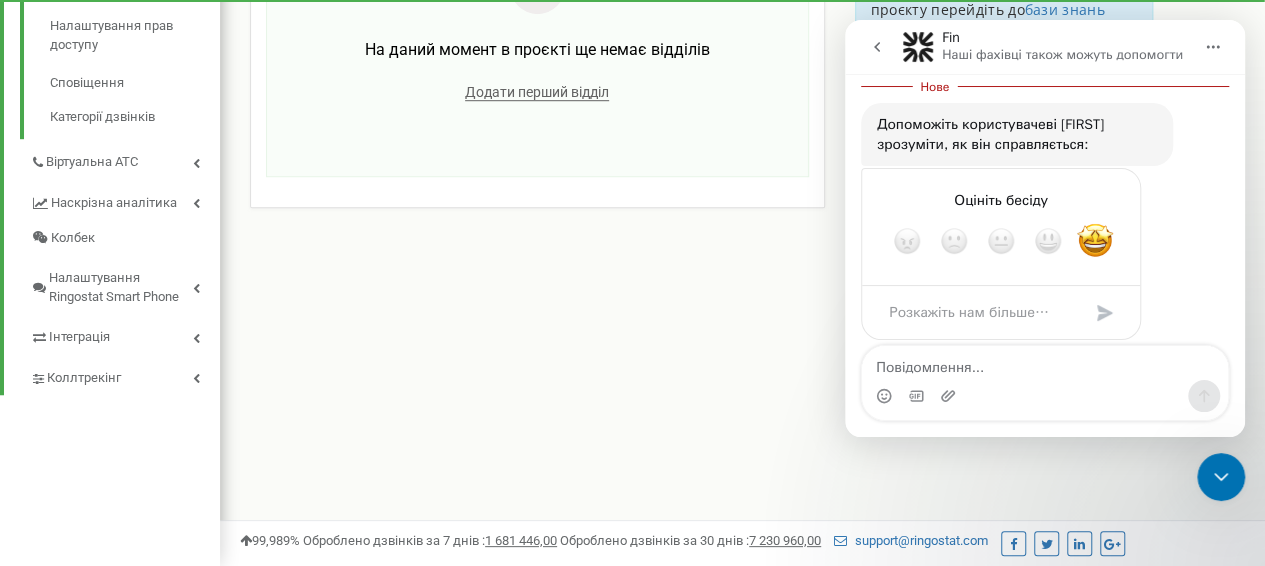 click 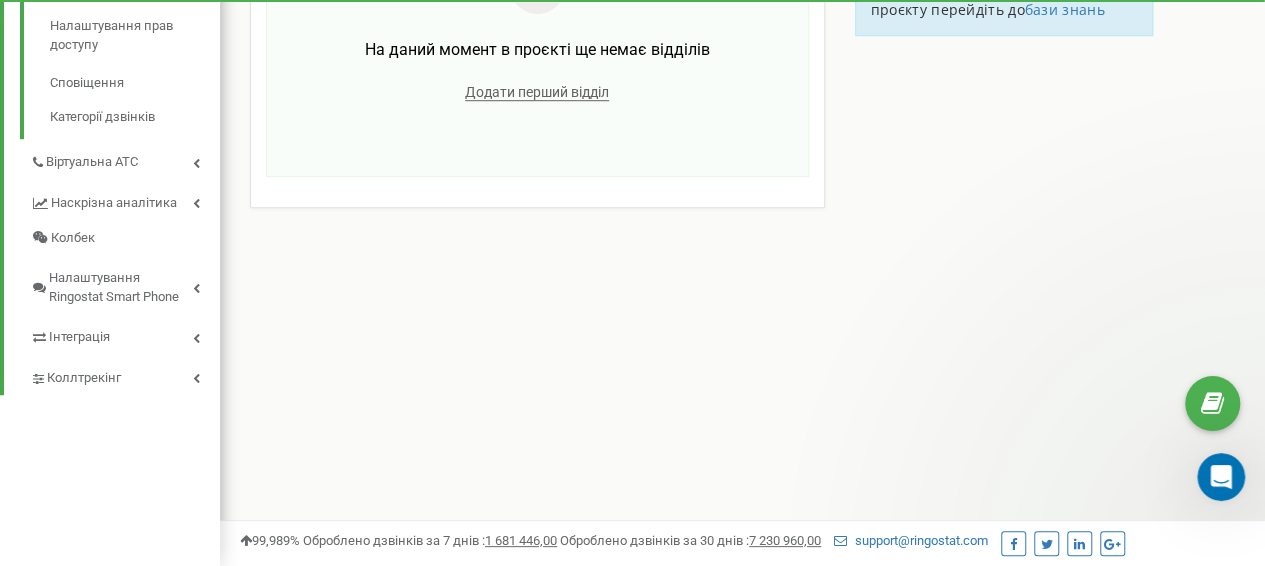 scroll, scrollTop: 0, scrollLeft: 0, axis: both 